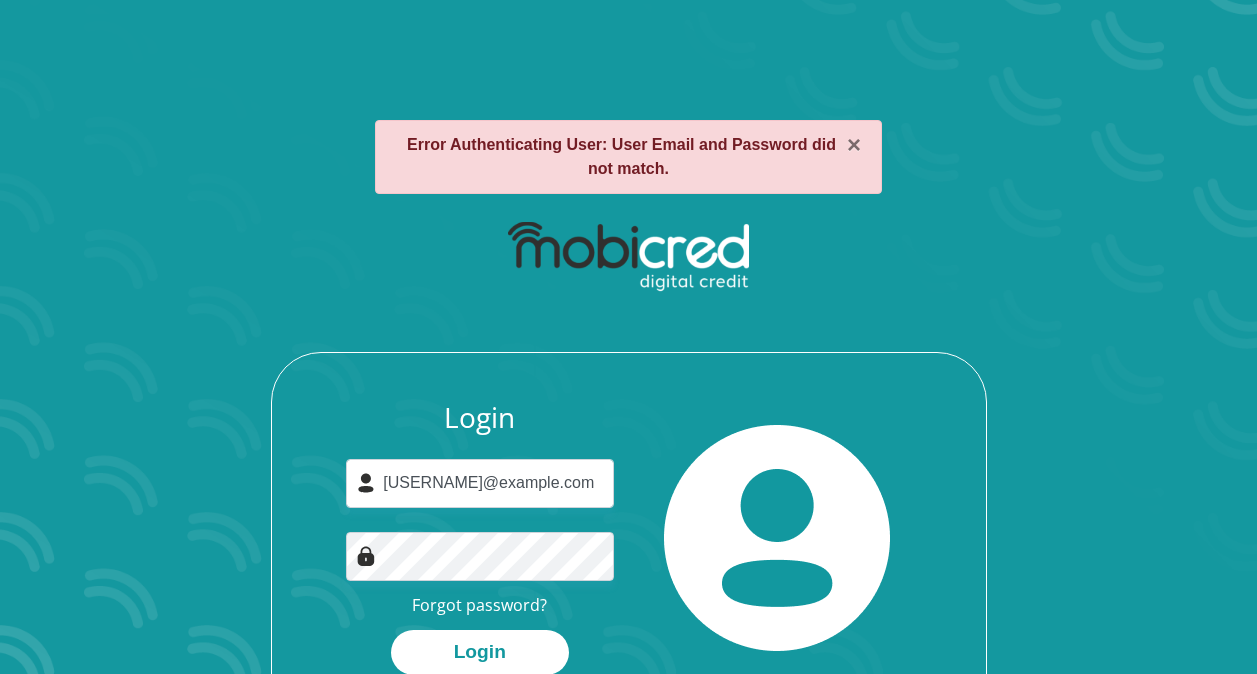 scroll, scrollTop: 114, scrollLeft: 0, axis: vertical 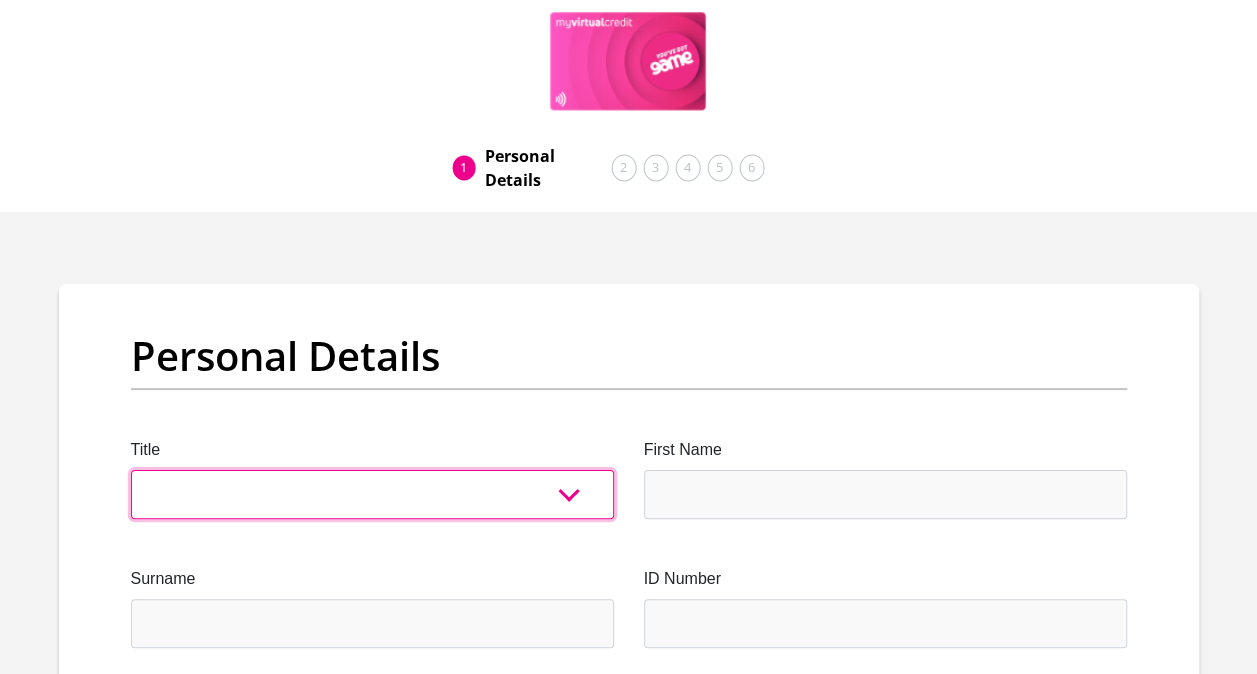 click on "Mr
Ms
Mrs
Dr
Other" at bounding box center [372, 494] 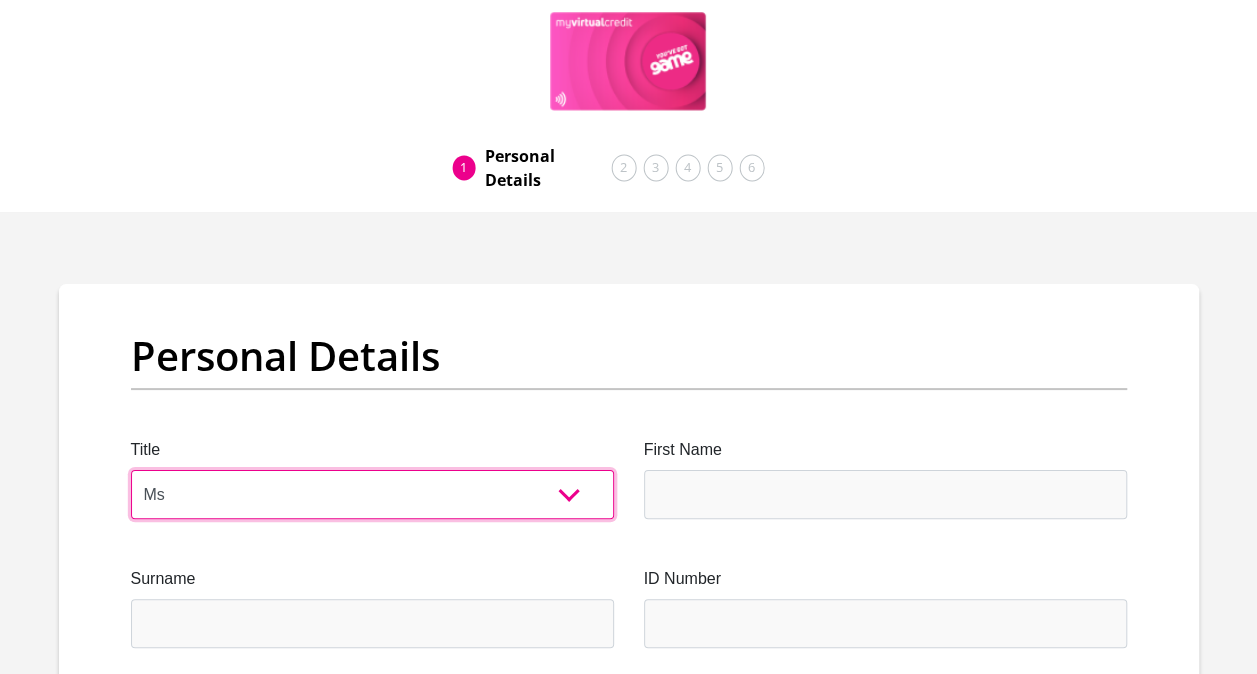 click on "Mr
Ms
Mrs
Dr
Other" at bounding box center (372, 494) 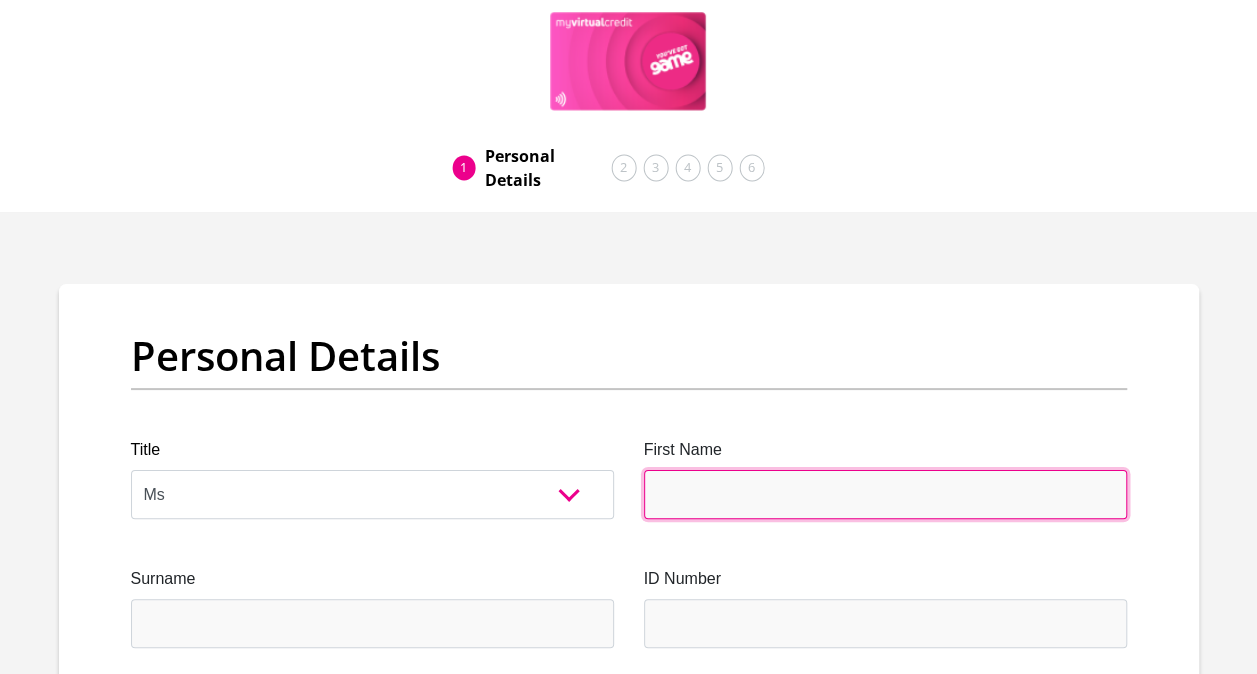 click on "First Name" at bounding box center [885, 494] 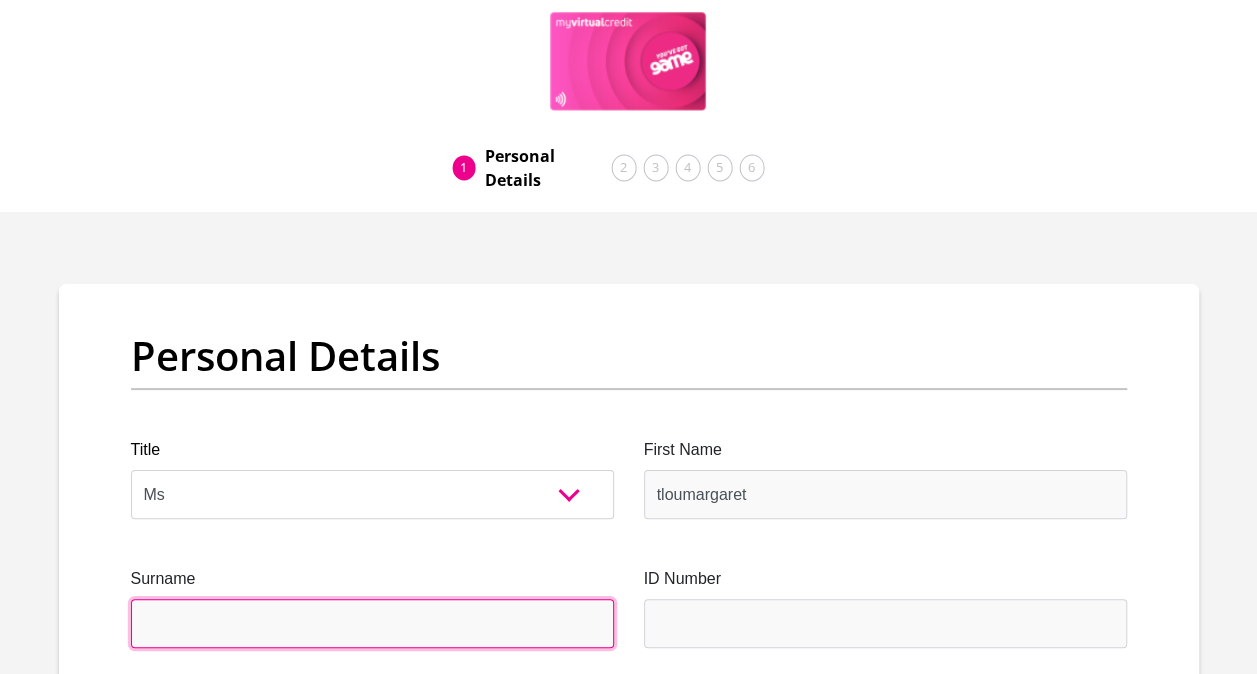 type on "senyatsi" 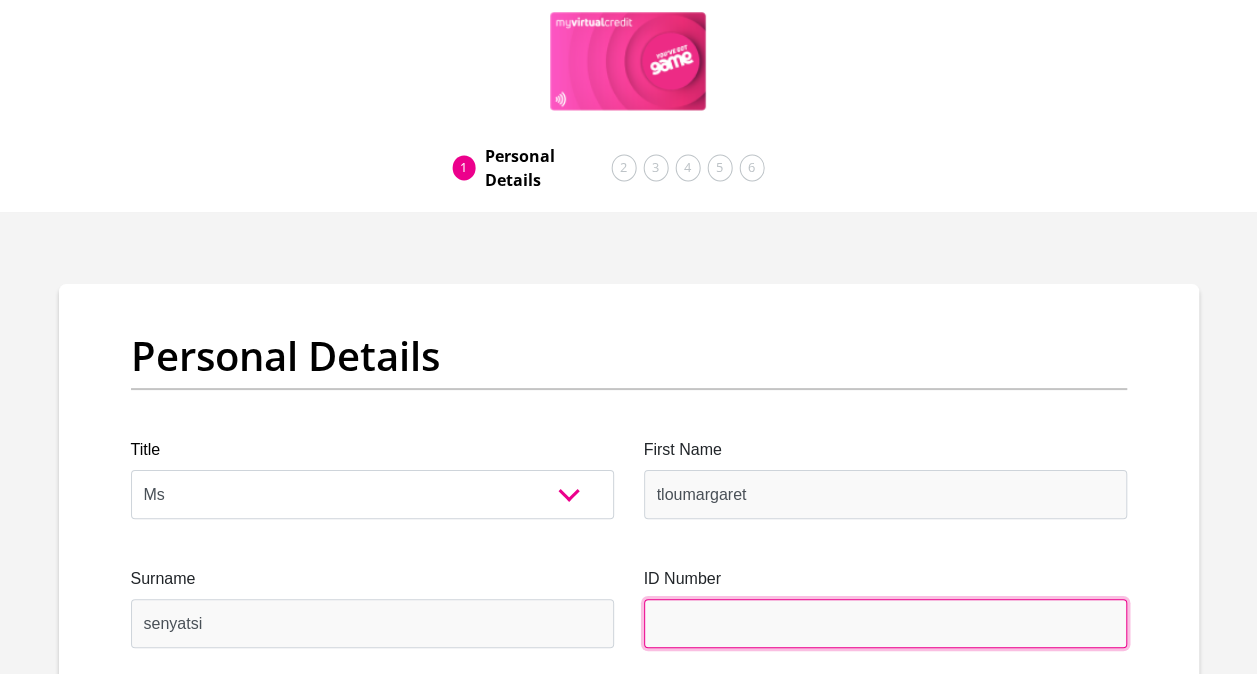 type on "Tlou'sKitchen" 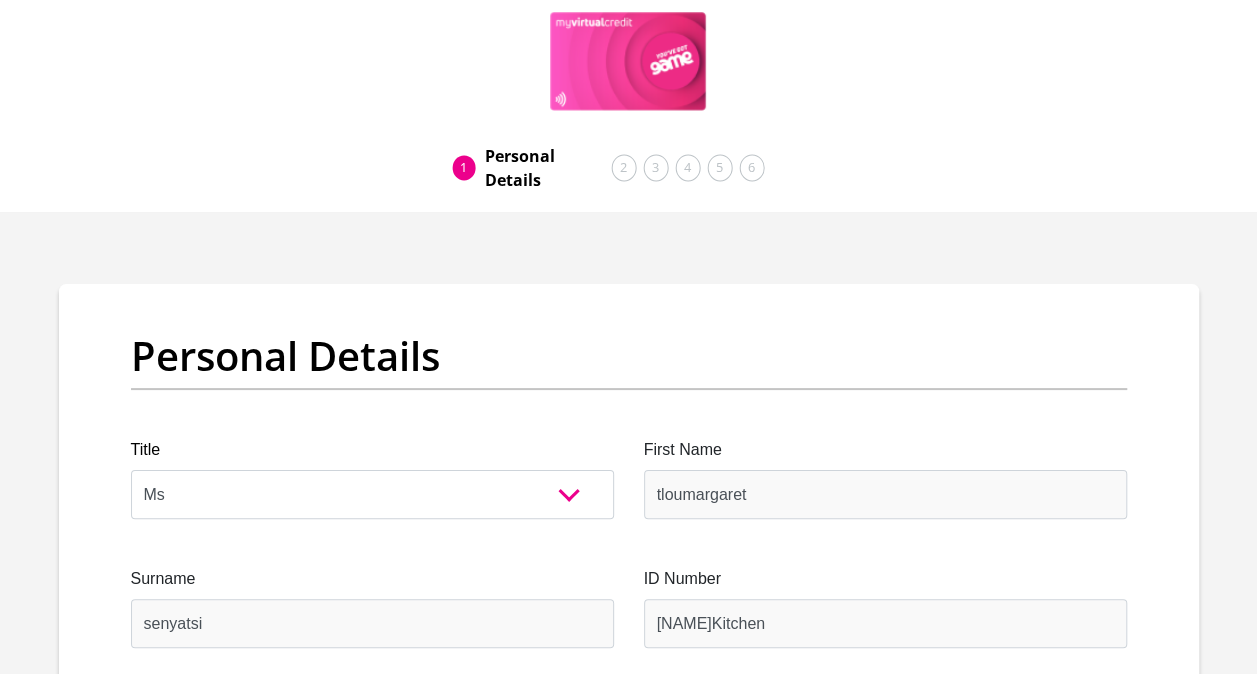 type on "0825150101" 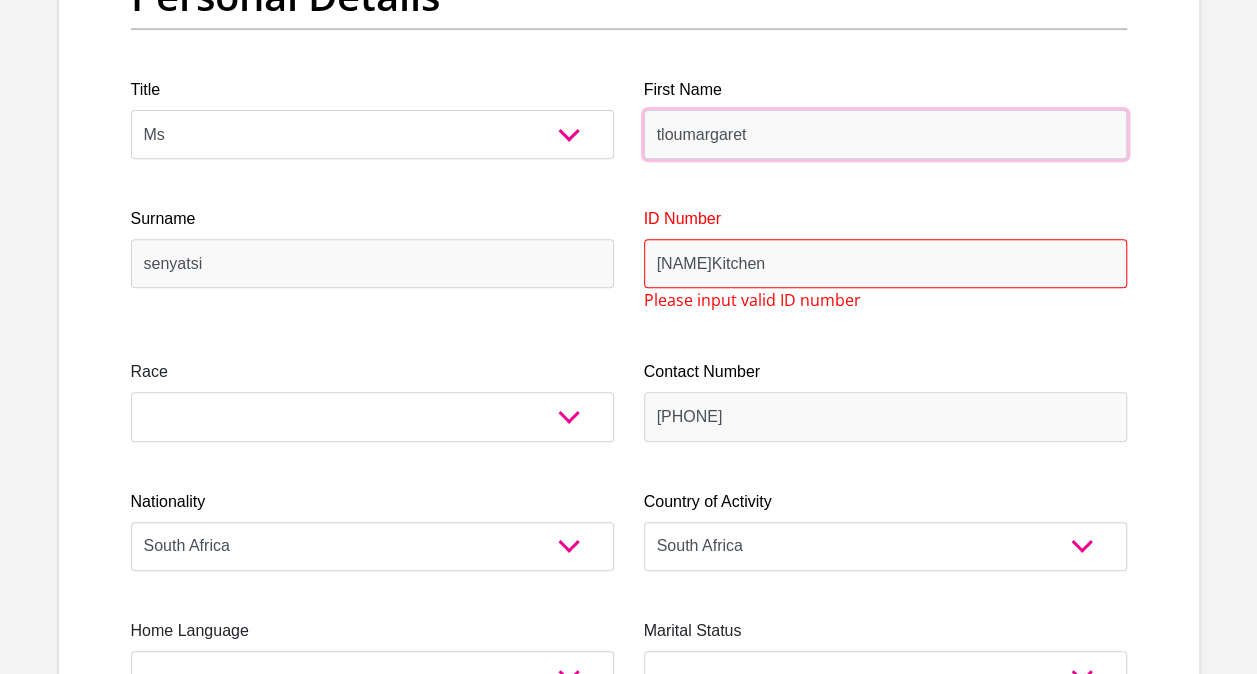 scroll, scrollTop: 386, scrollLeft: 0, axis: vertical 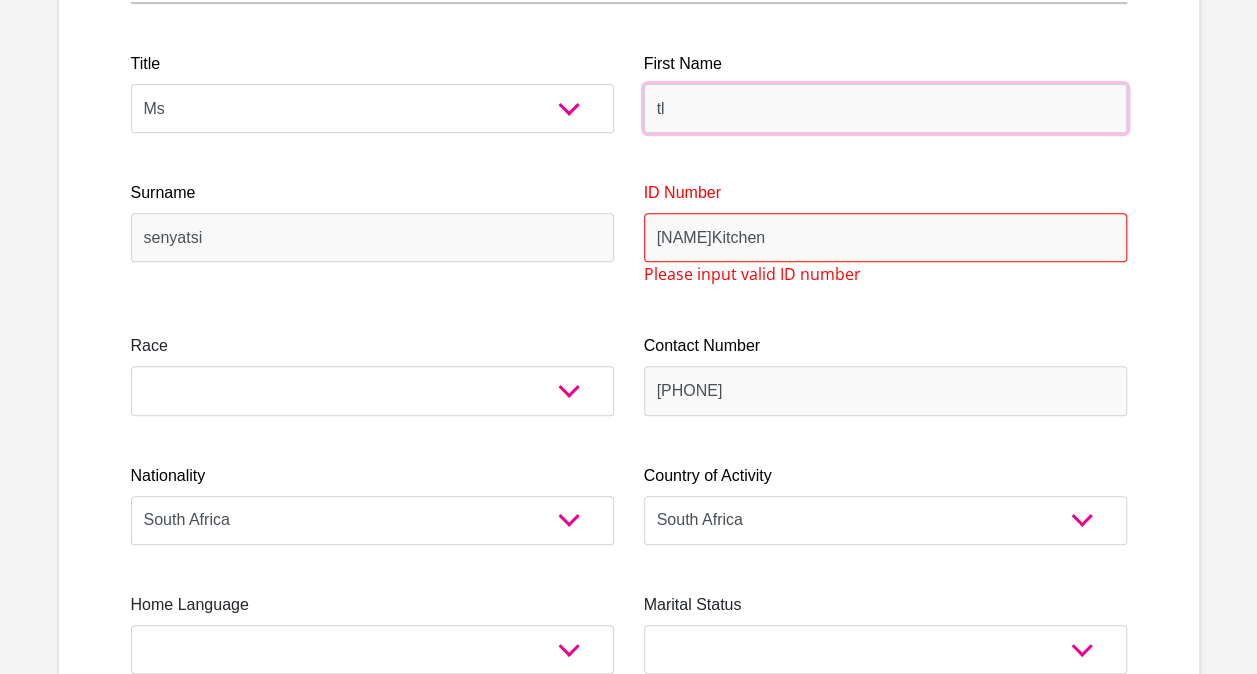 type on "t" 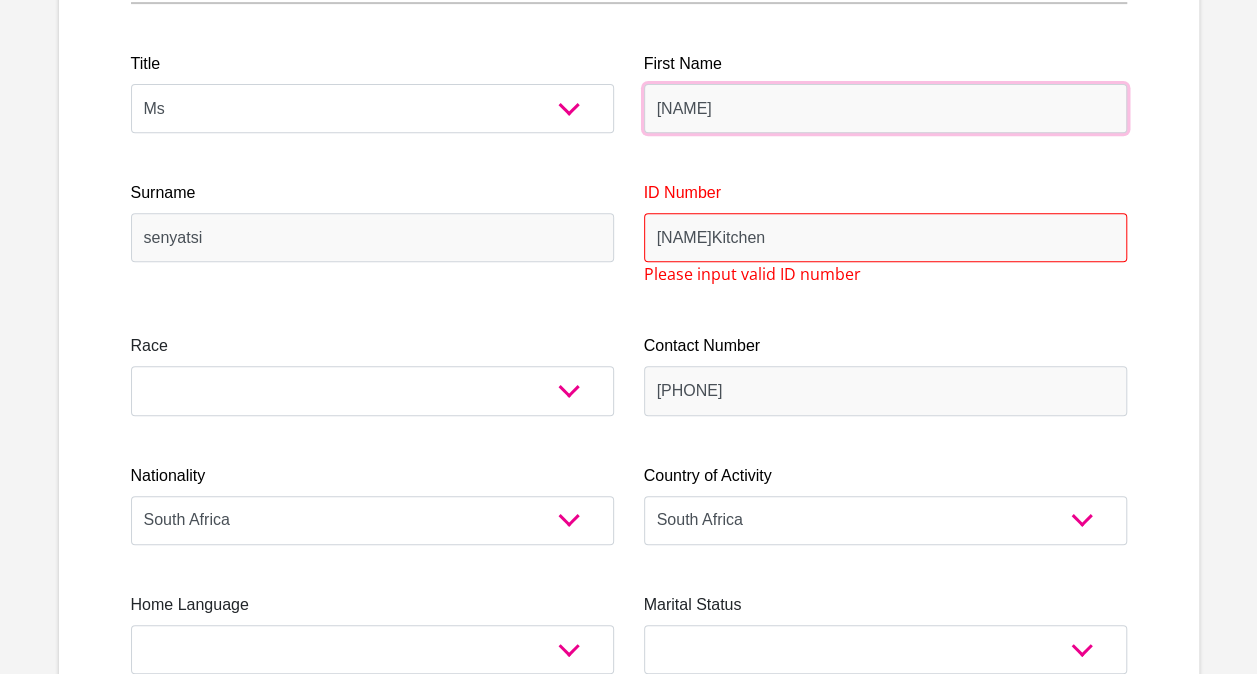 type on "tloumargaret" 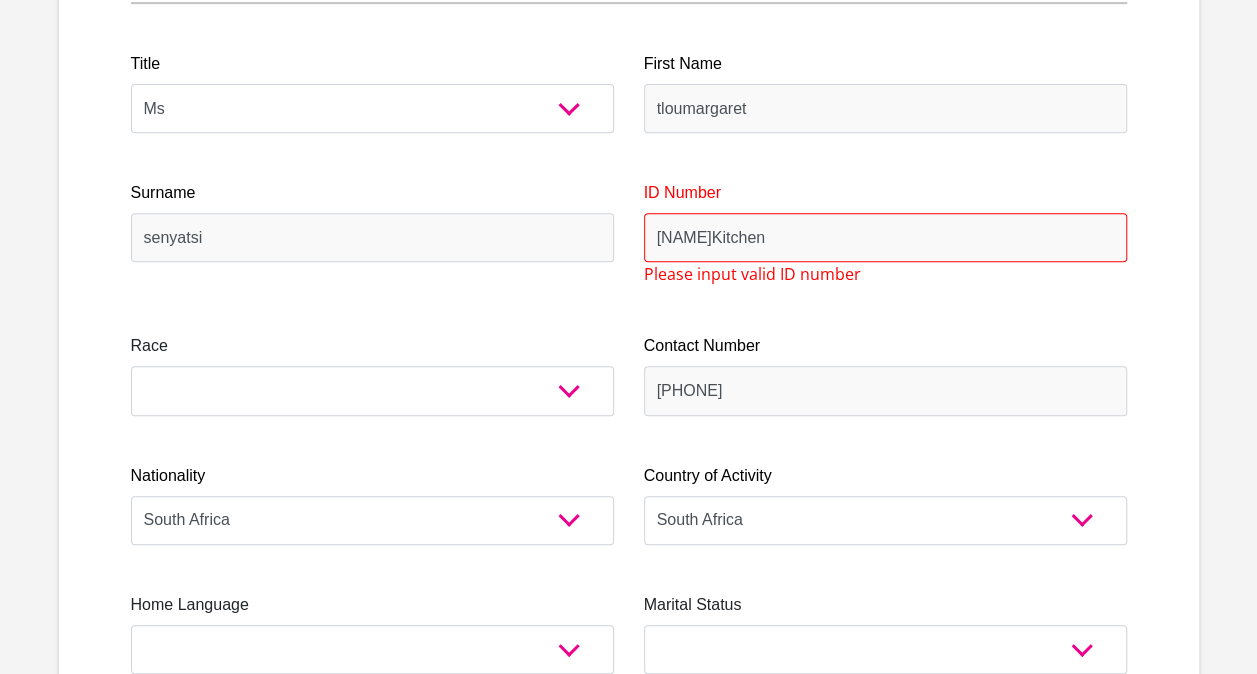 type on "267 poole Avenue," 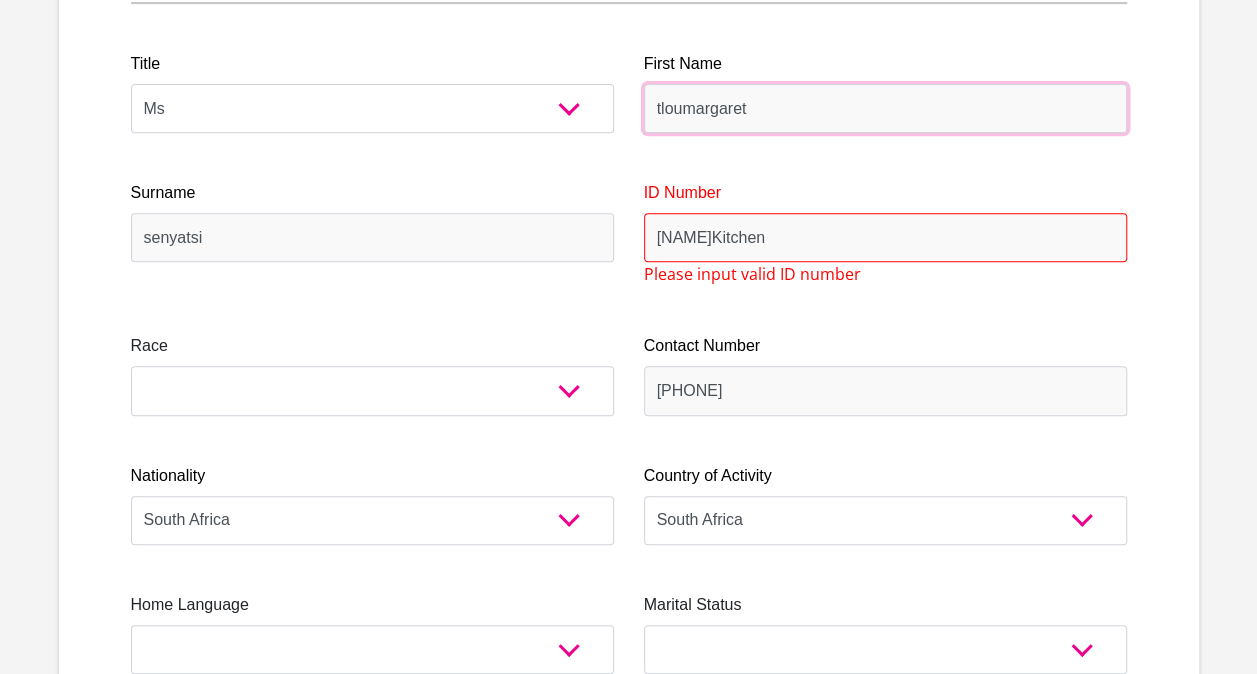 type 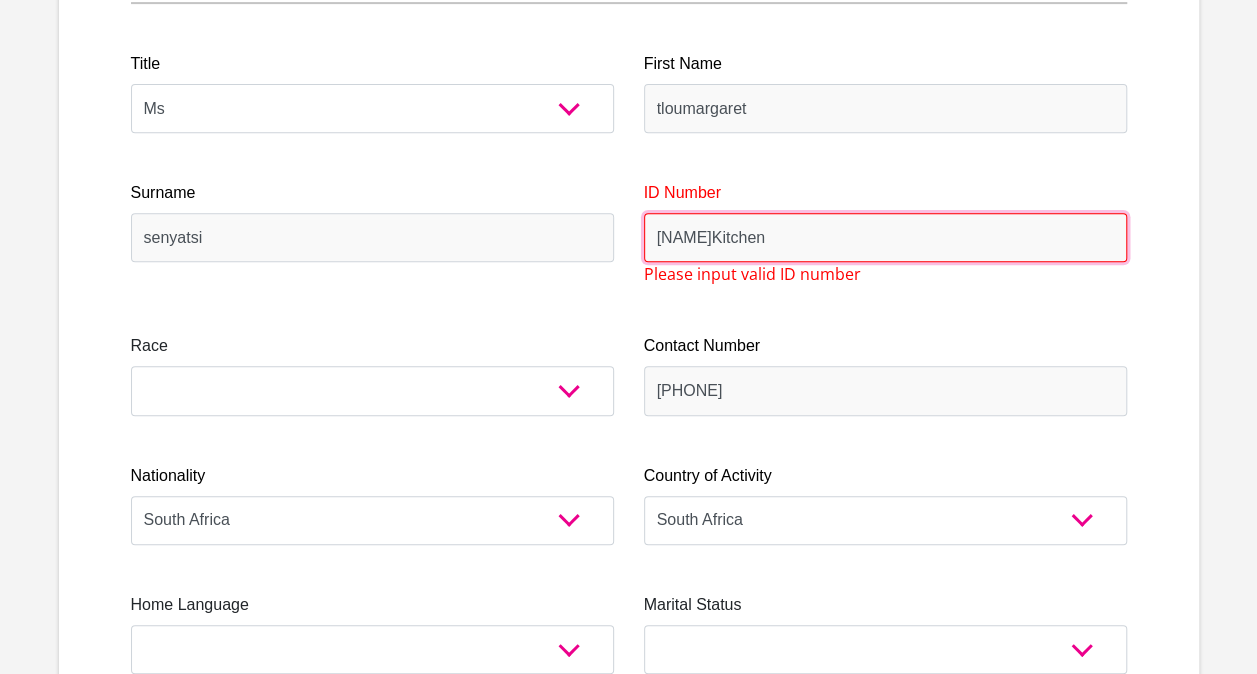 click on "Tlou'sKitchen" at bounding box center [885, 237] 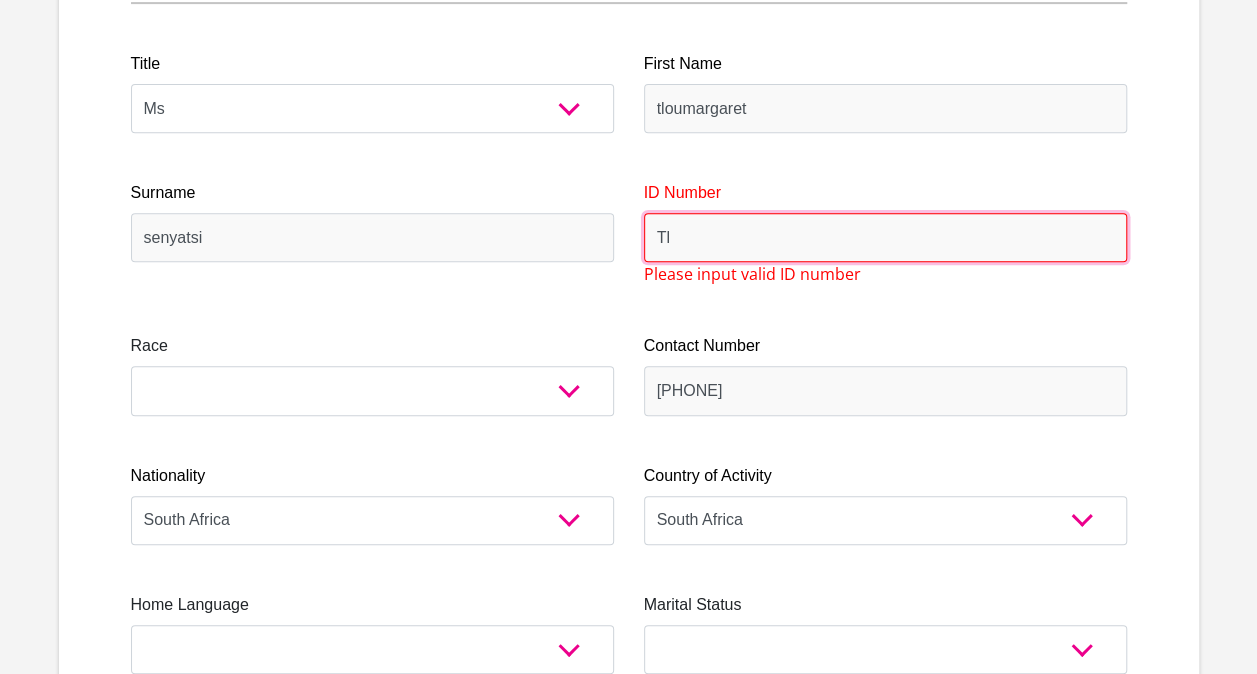 type on "T" 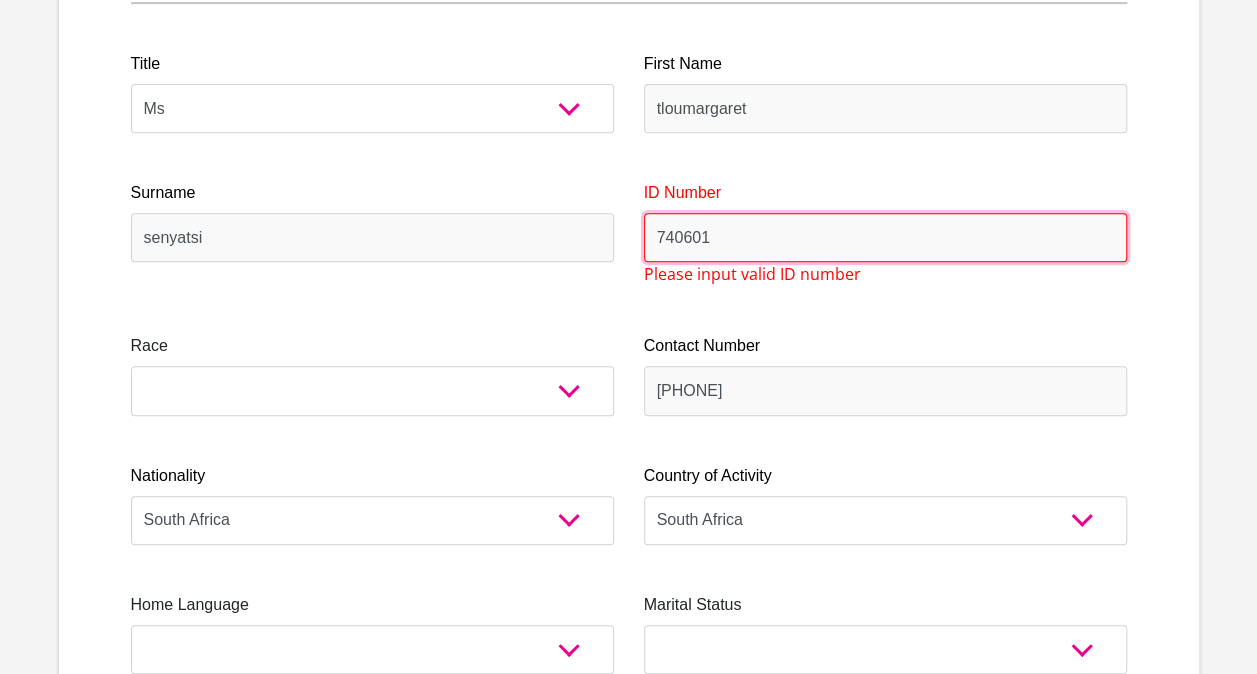 type on "7406010492082" 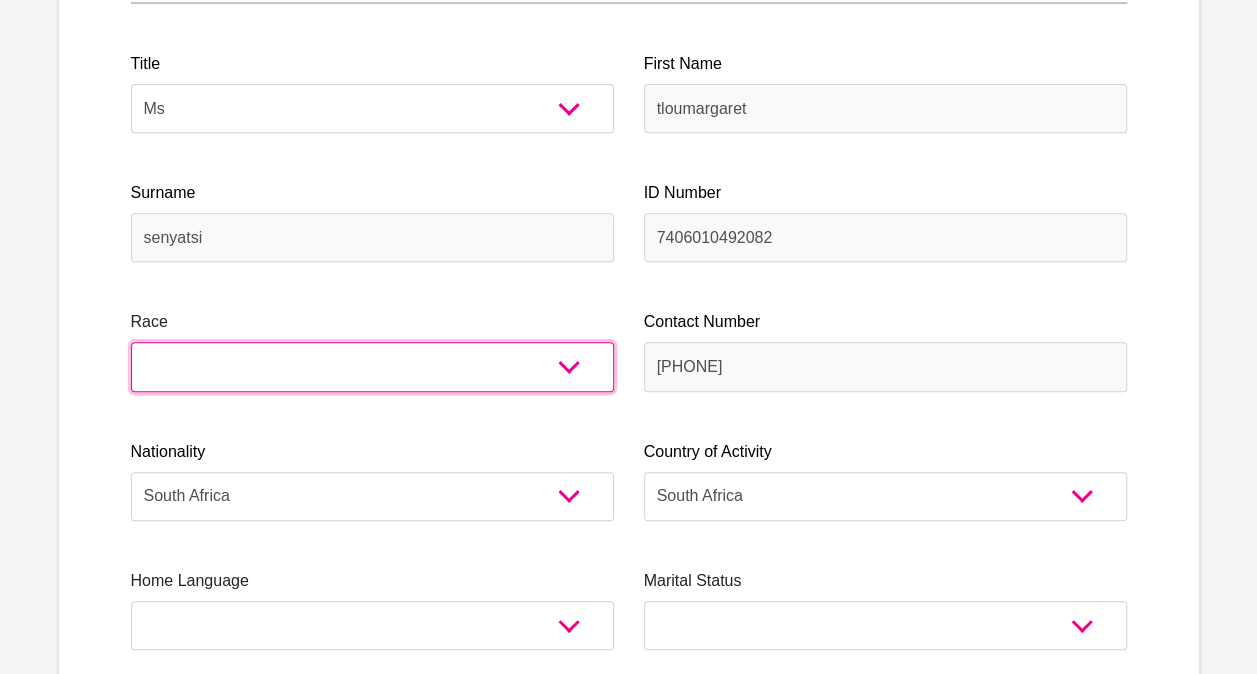 select on "1" 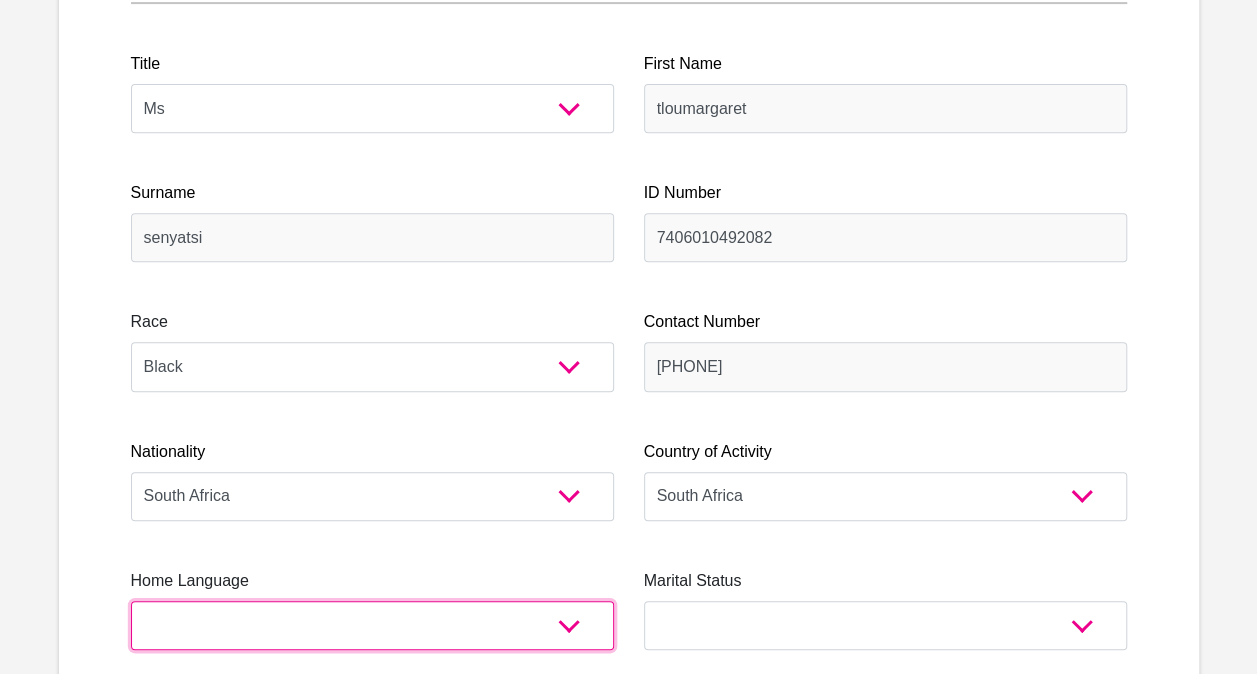 type on "Zaraplace" 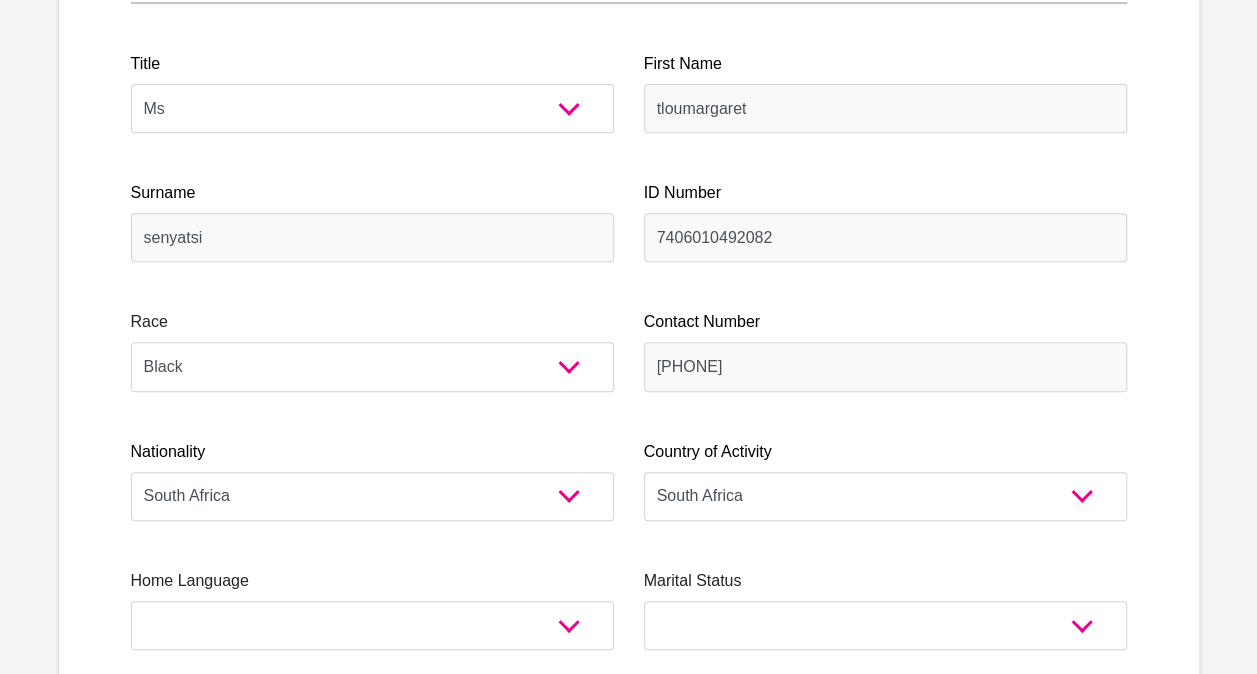type on "0157" 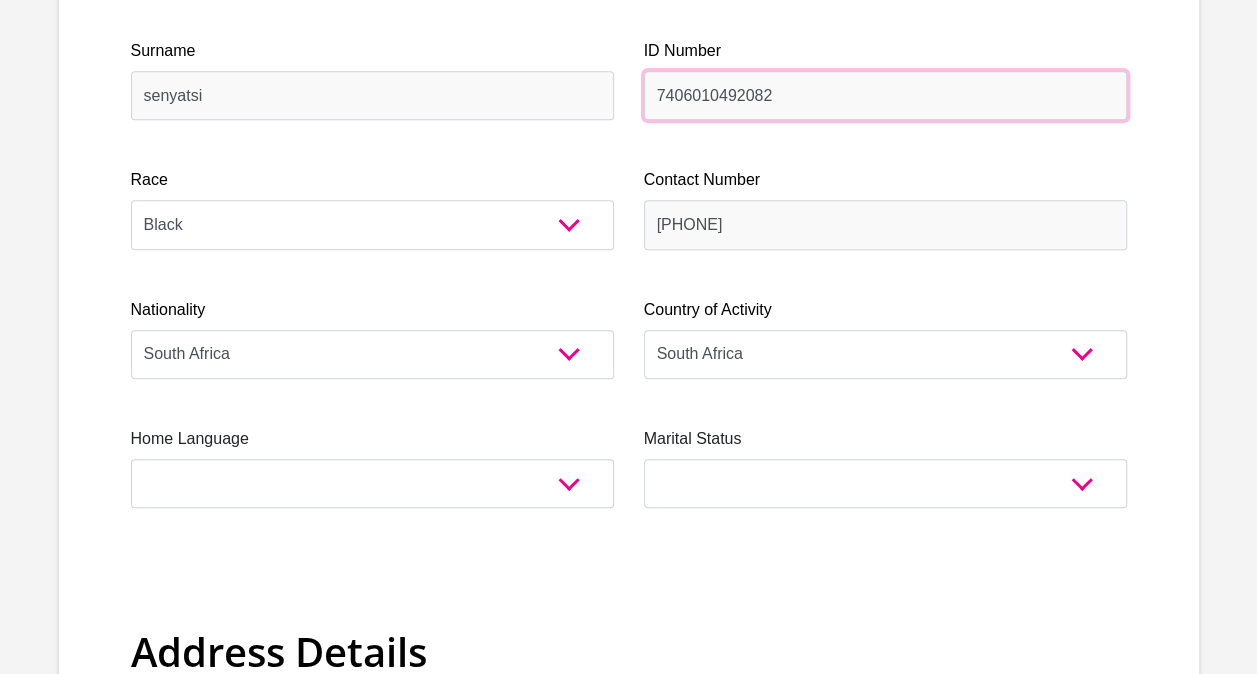 scroll, scrollTop: 546, scrollLeft: 0, axis: vertical 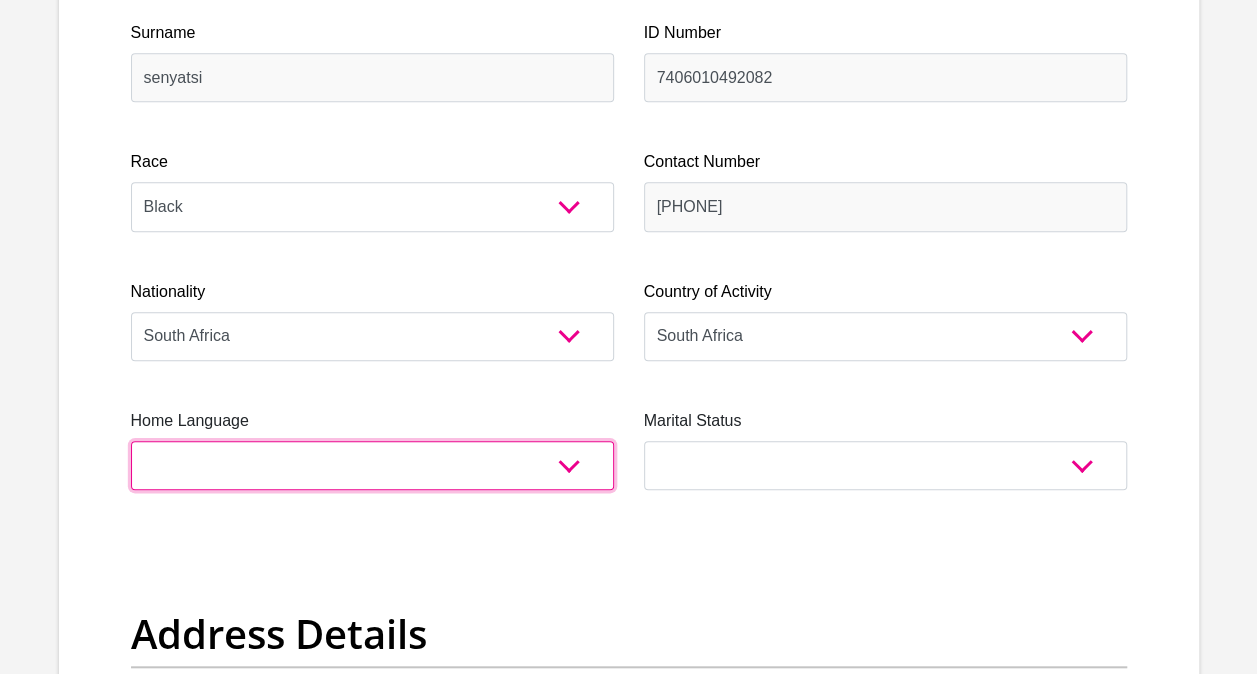 click on "Afrikaans
English
Sepedi
South Ndebele
Southern Sotho
Swati
Tsonga
Tswana
Venda
Xhosa
Zulu
Other" at bounding box center [372, 465] 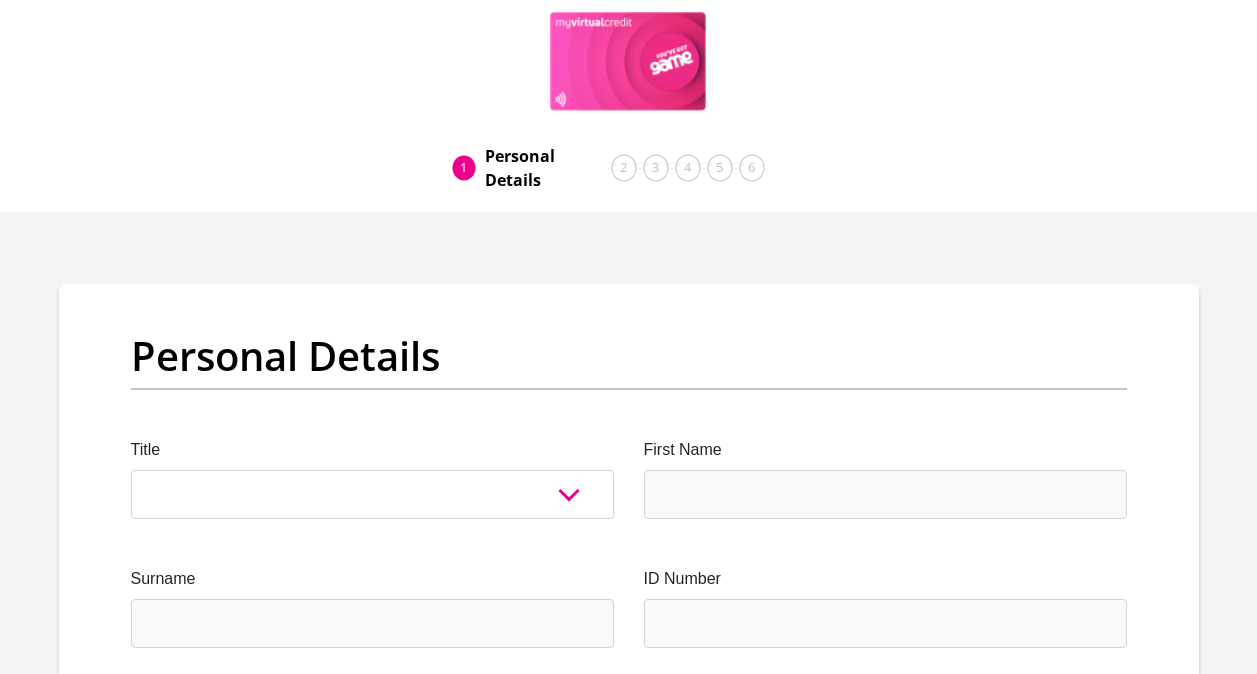scroll, scrollTop: 0, scrollLeft: 0, axis: both 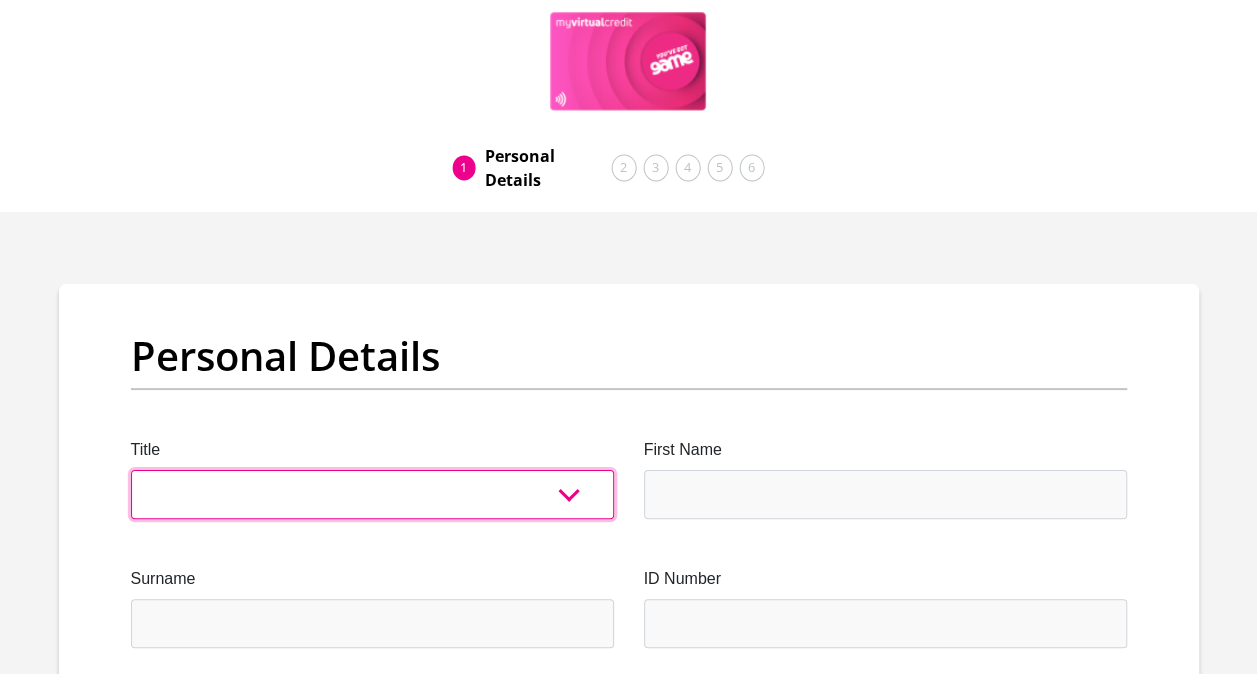 click on "Mr
Ms
Mrs
Dr
Other" at bounding box center (372, 494) 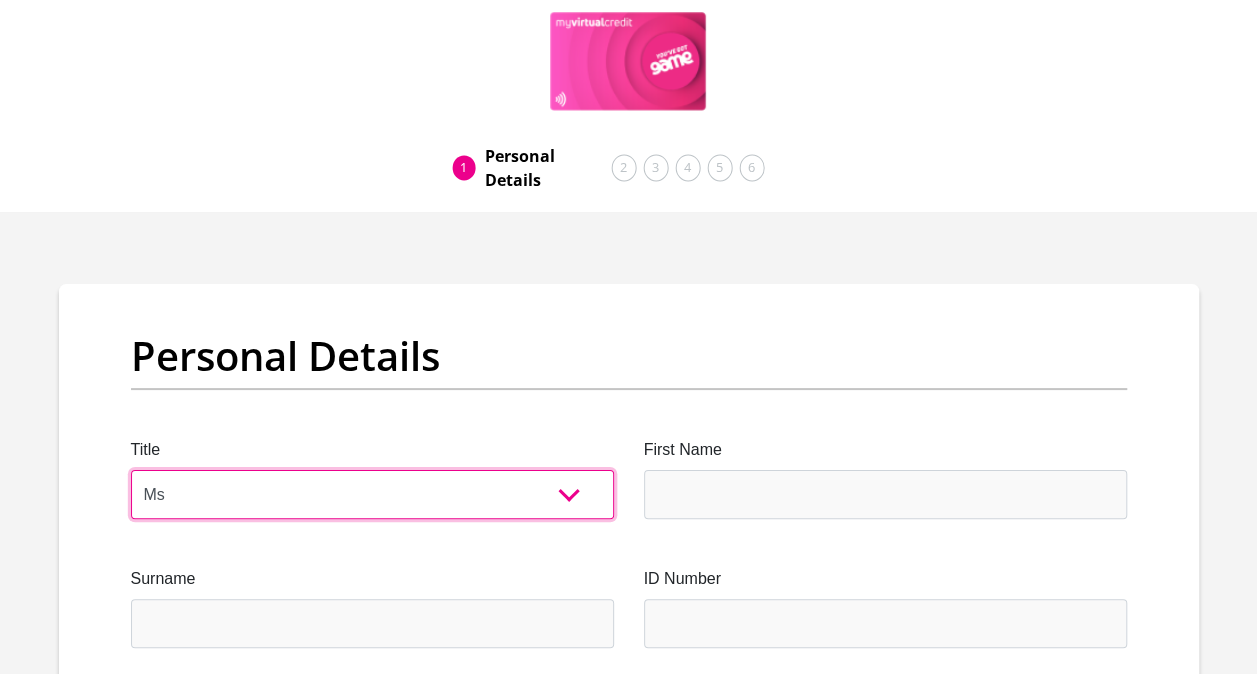 click on "Mr
Ms
Mrs
Dr
Other" at bounding box center [372, 494] 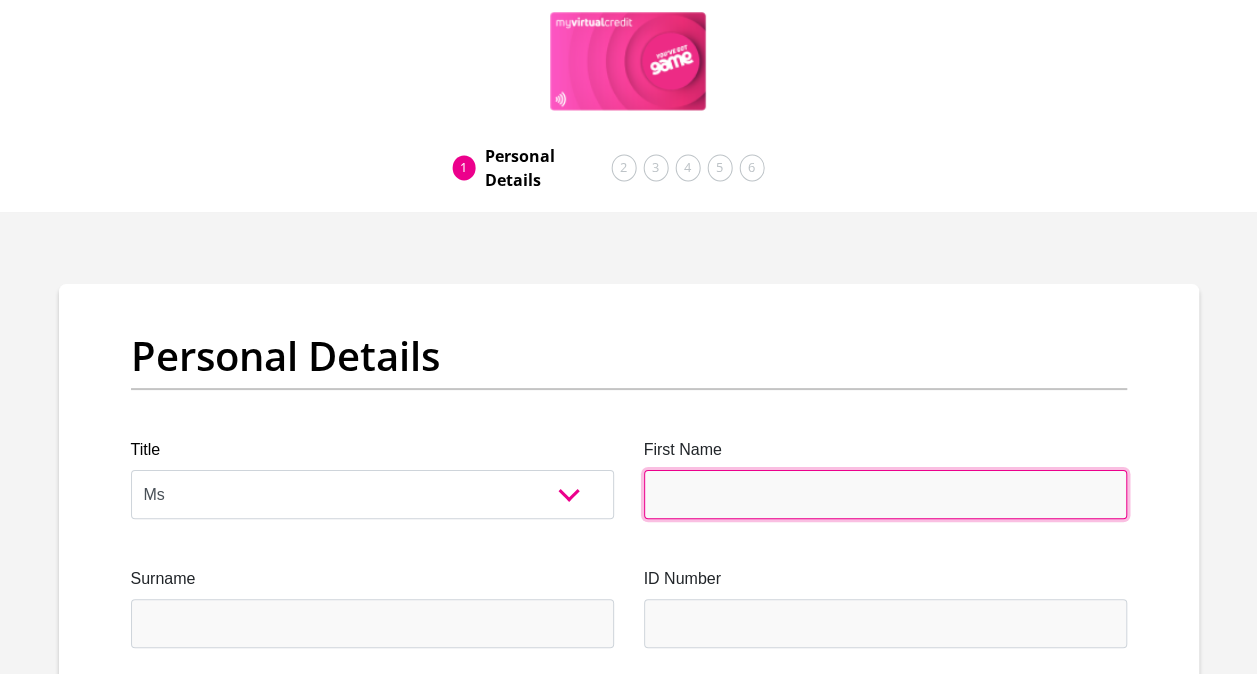 click on "First Name" at bounding box center [885, 494] 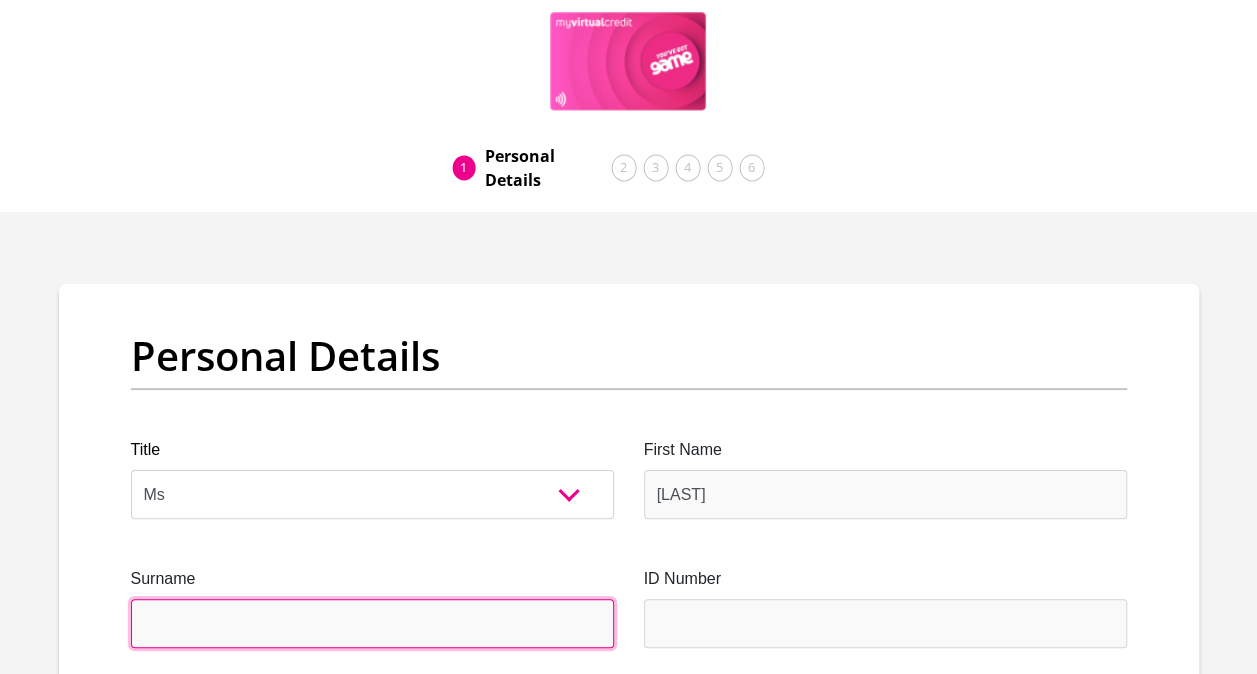 type on "Senyatsi" 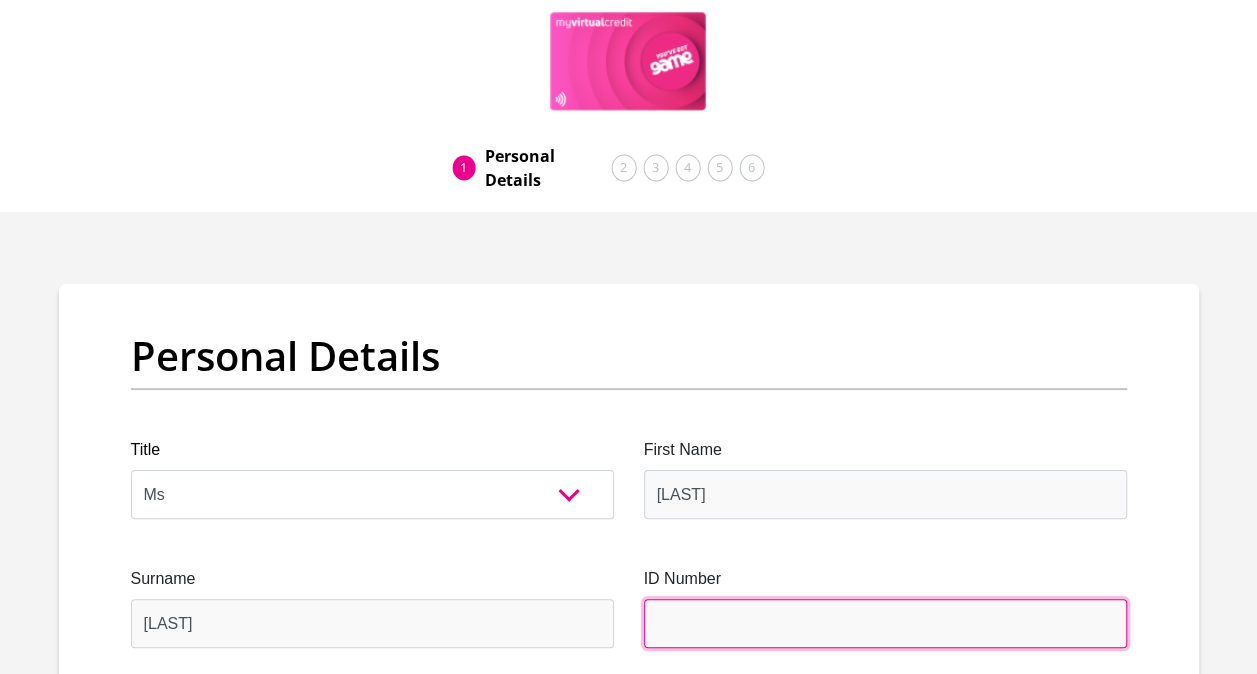 type on "7406010492082" 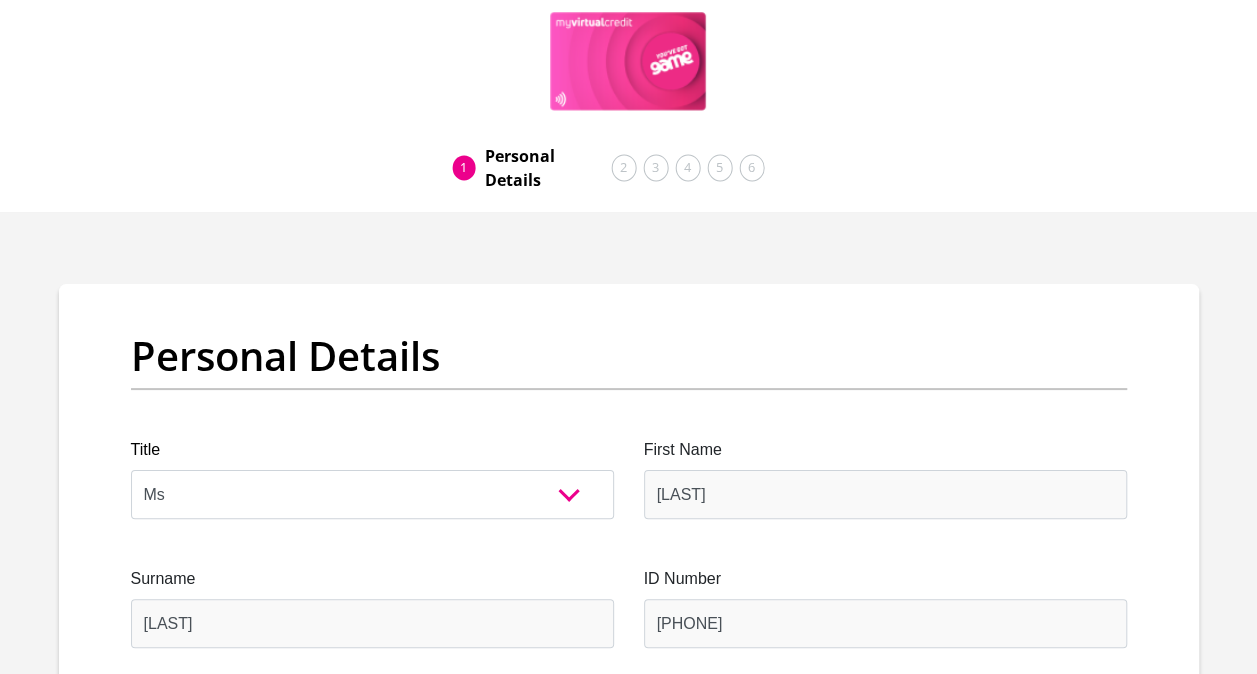 type on "0825150101" 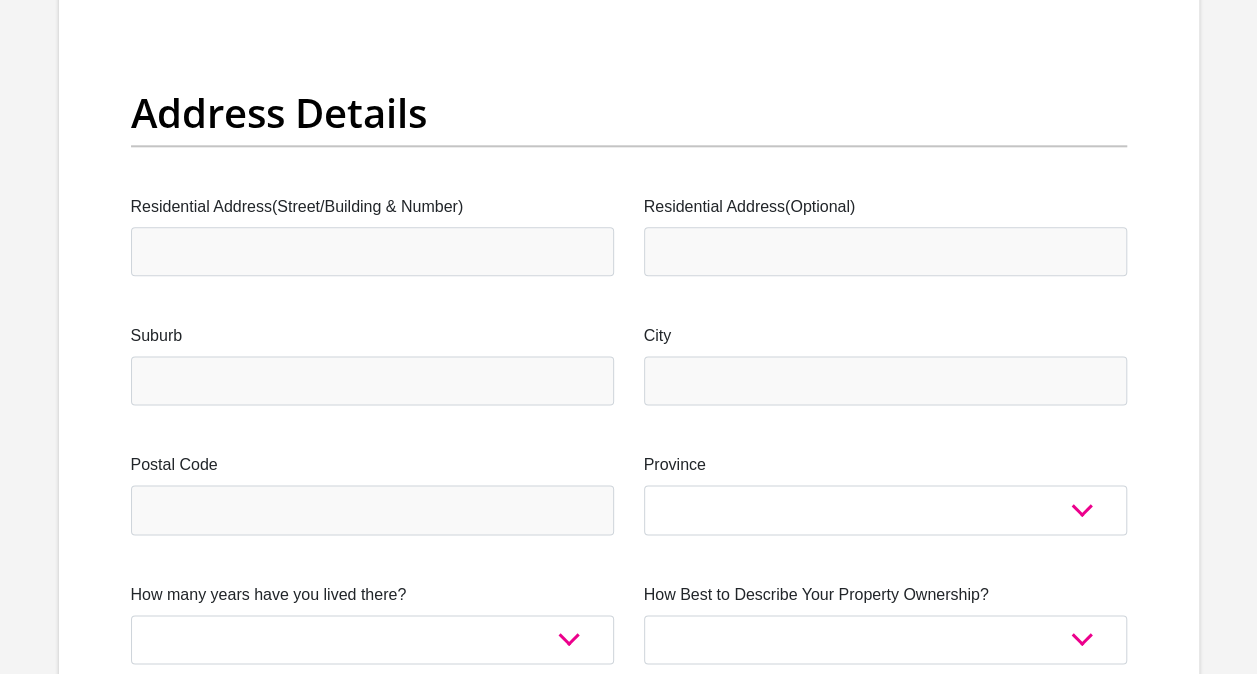 scroll, scrollTop: 1075, scrollLeft: 0, axis: vertical 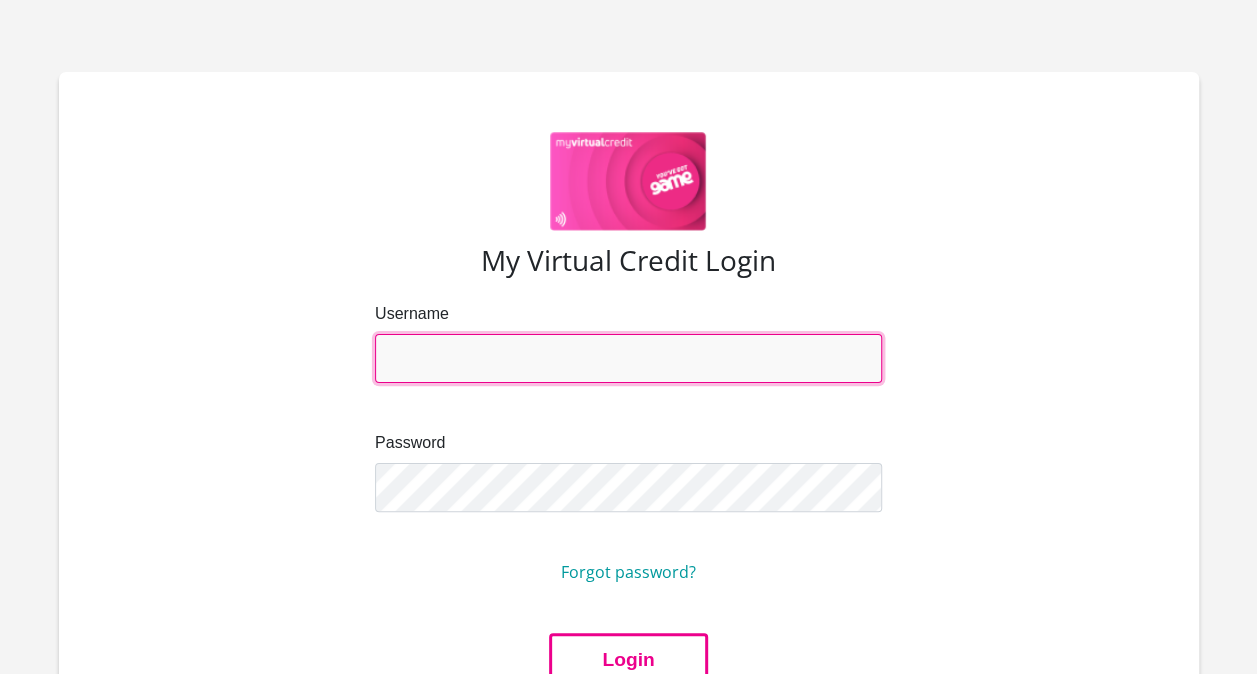 type on "tlousenyatsi0722@gmail.com" 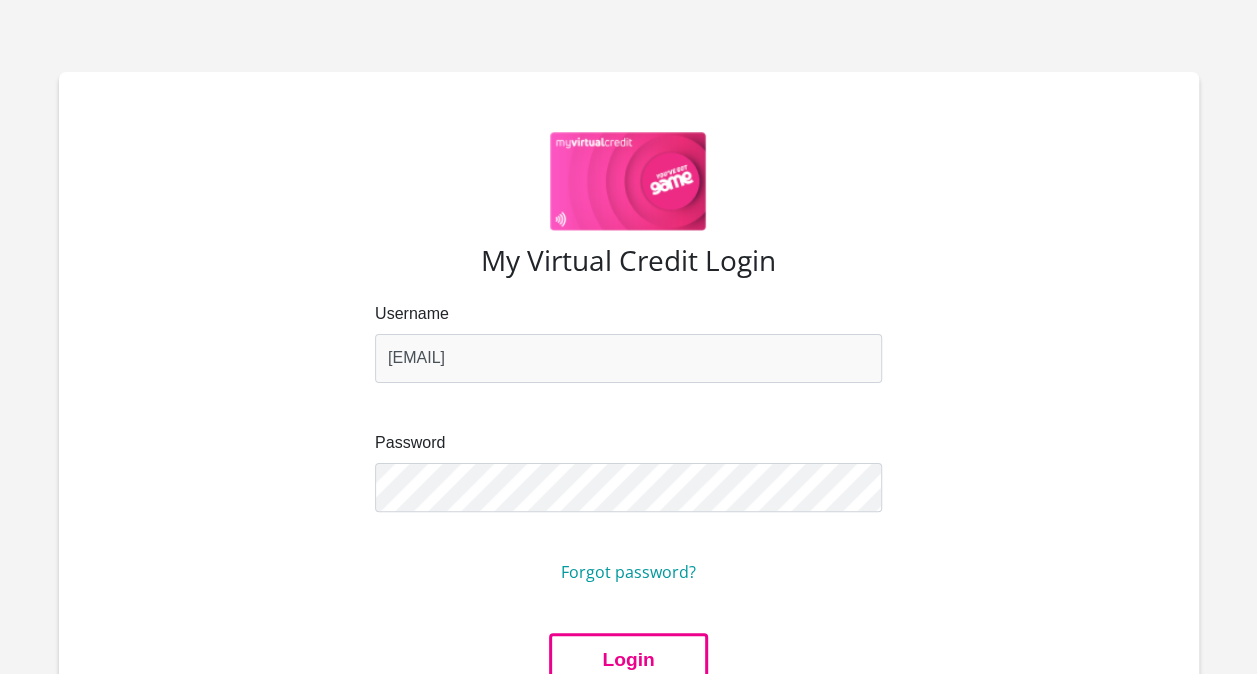 click on "Login" at bounding box center (628, 660) 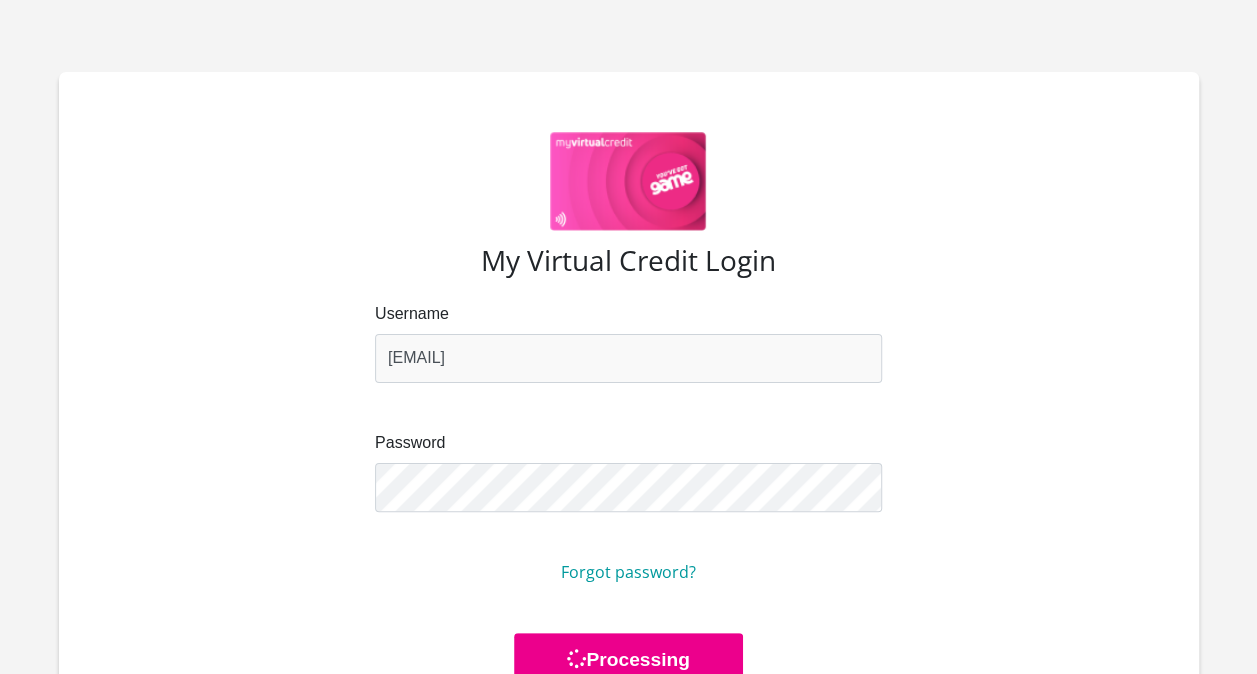 scroll, scrollTop: 0, scrollLeft: 0, axis: both 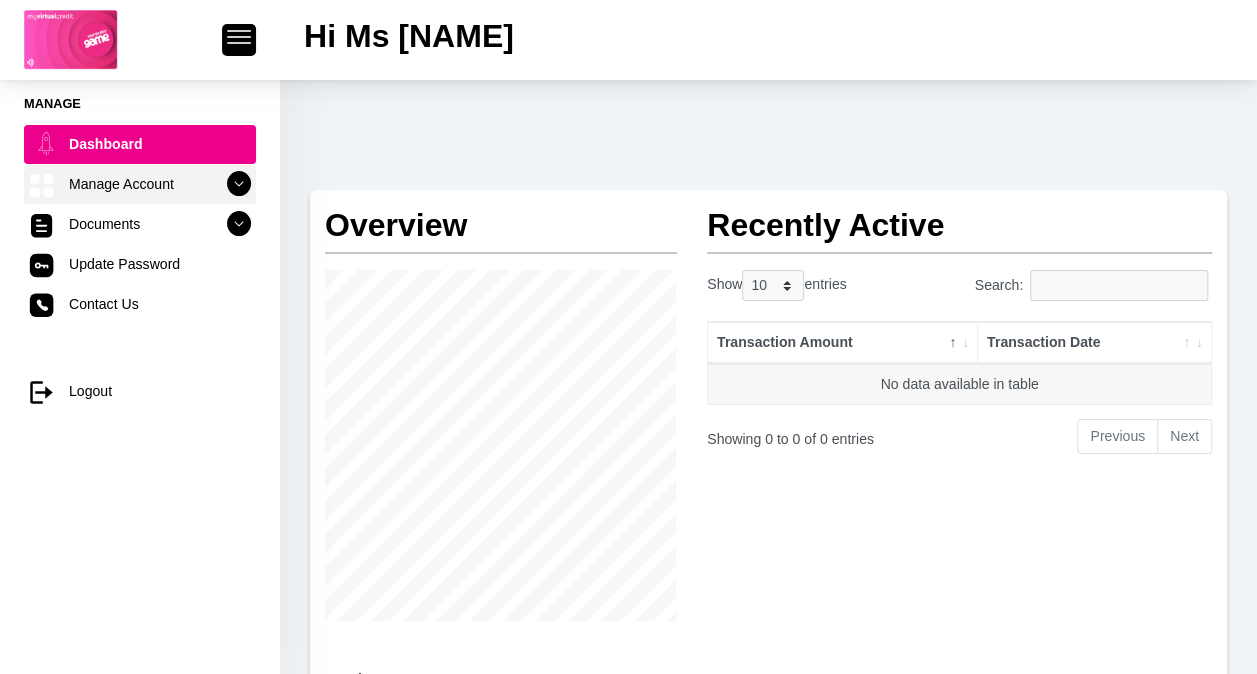 click at bounding box center (239, 184) 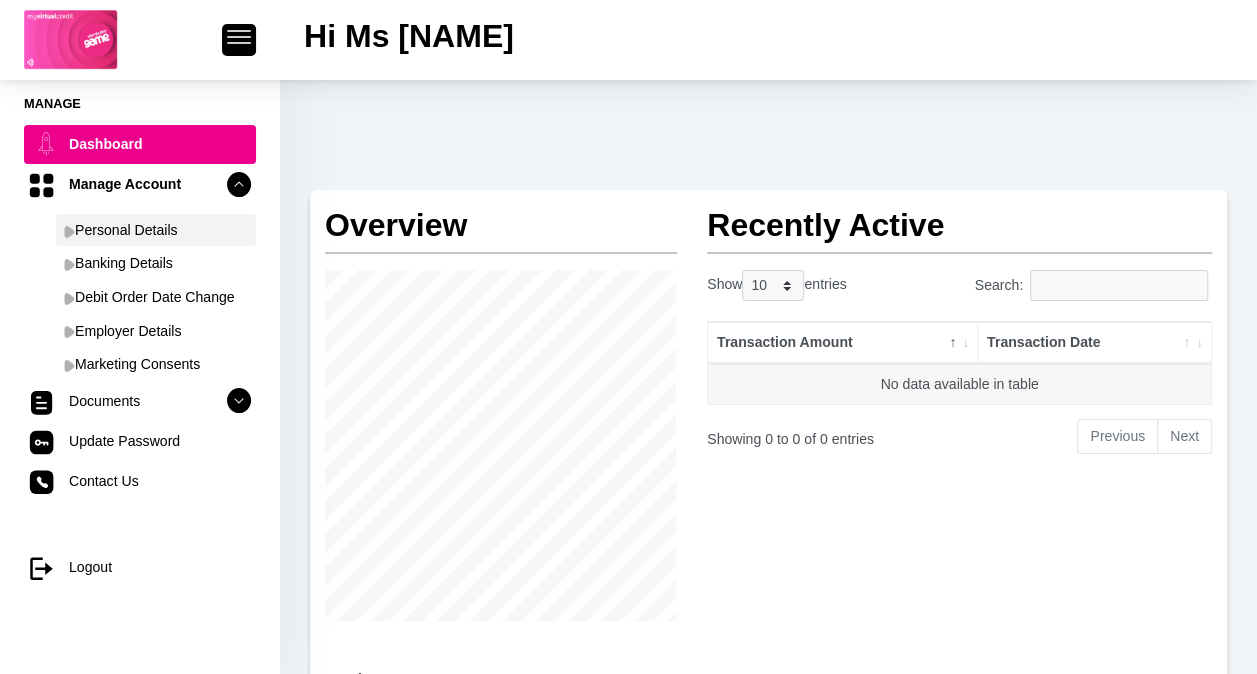 click on "Personal Details" at bounding box center (156, 230) 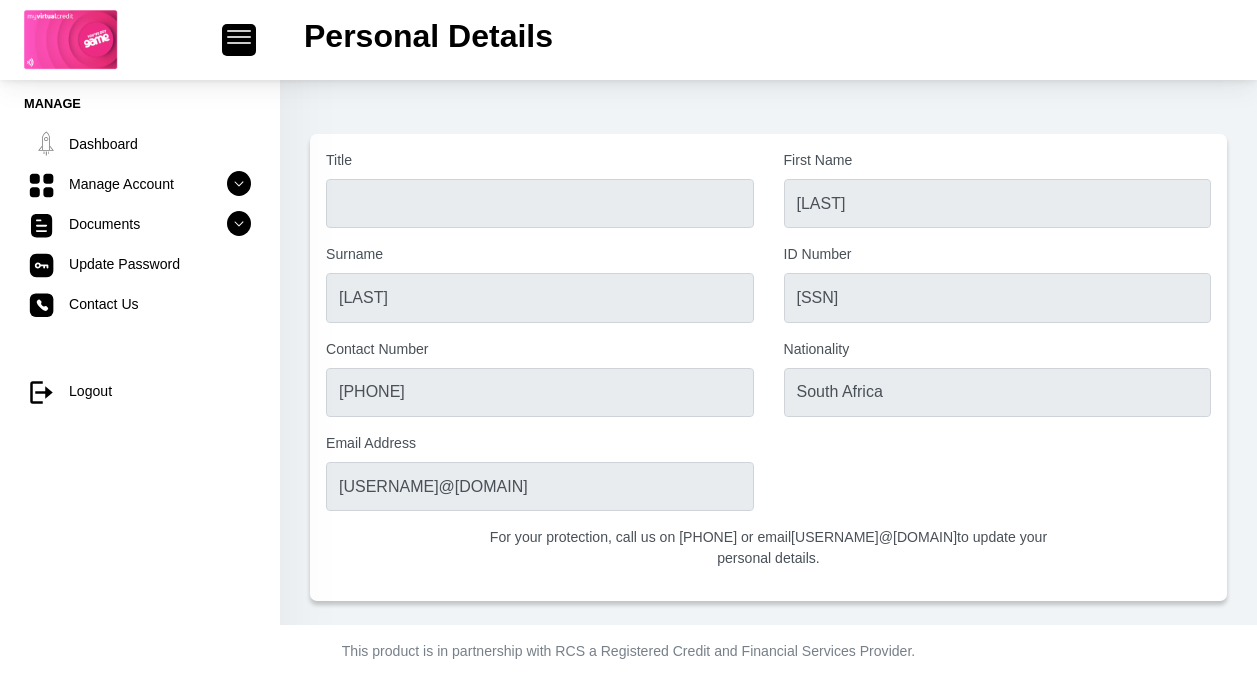 scroll, scrollTop: 0, scrollLeft: 0, axis: both 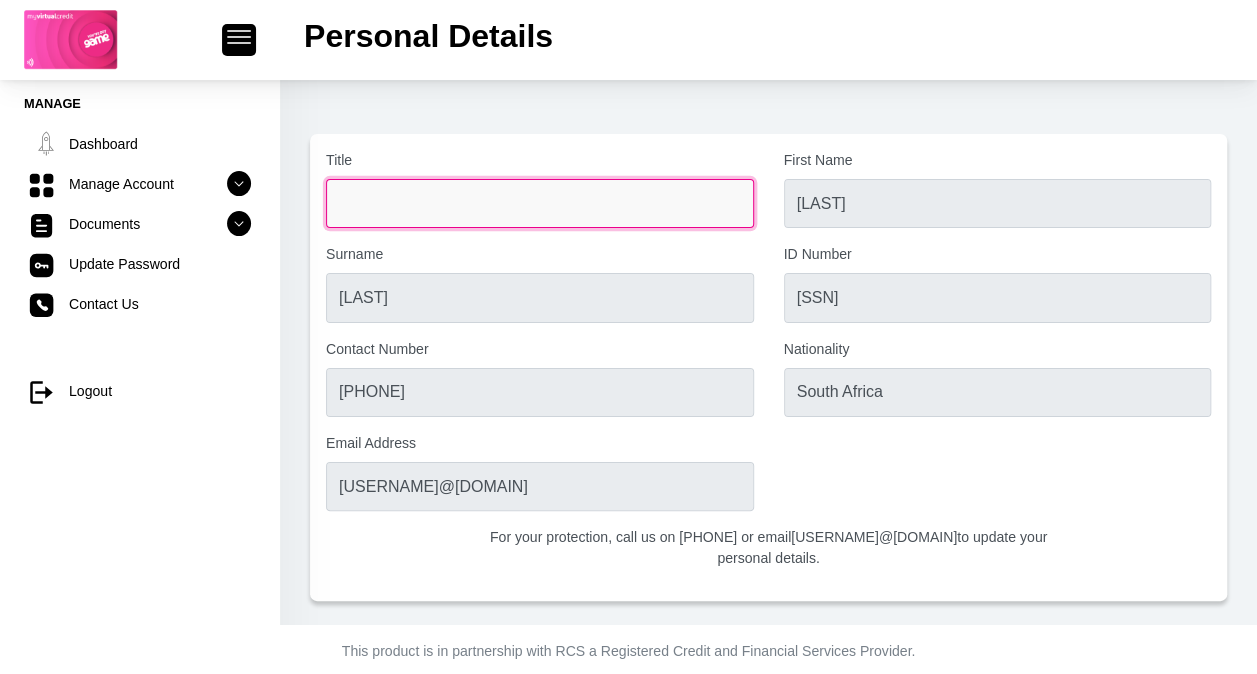 click on "Title" at bounding box center (540, 203) 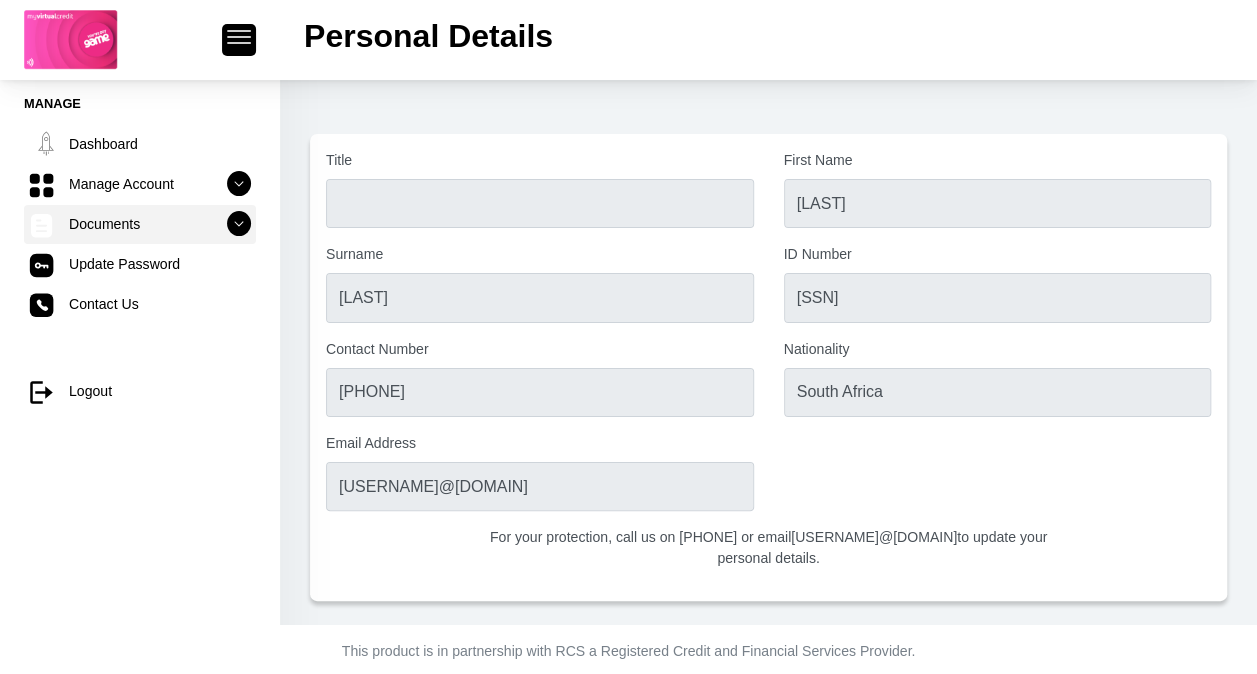 click at bounding box center (239, 224) 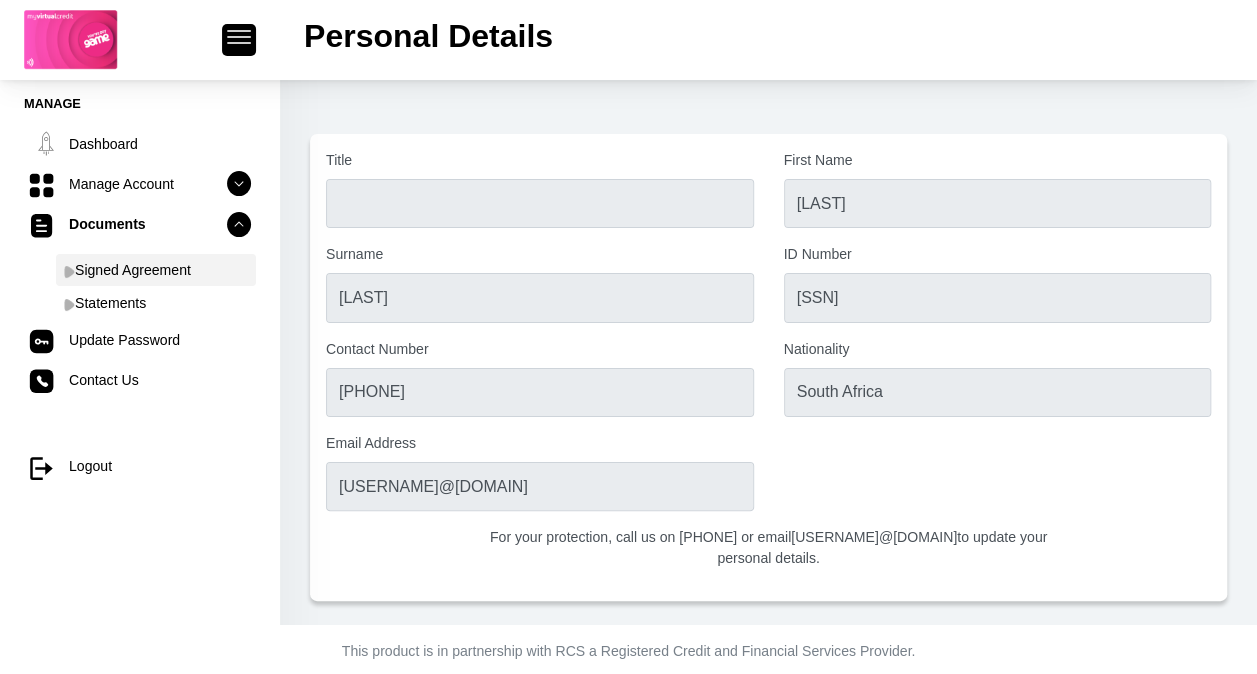 click on "Signed Agreement" at bounding box center [156, 270] 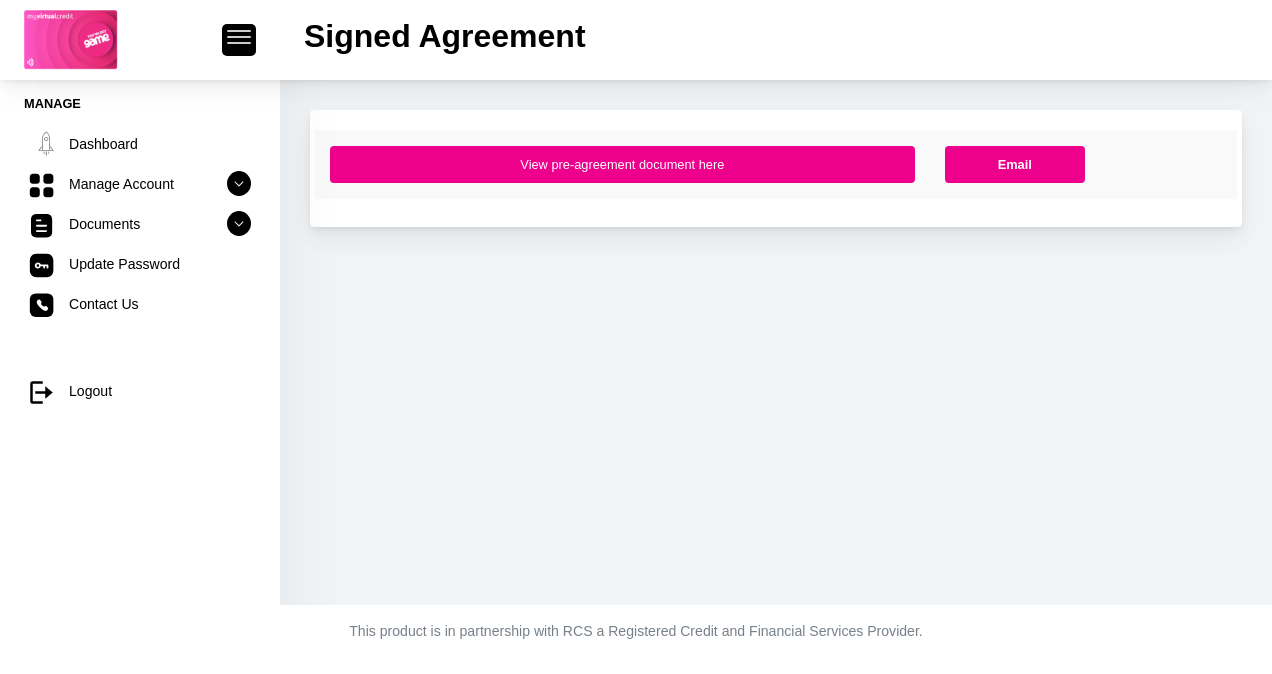 scroll, scrollTop: 0, scrollLeft: 0, axis: both 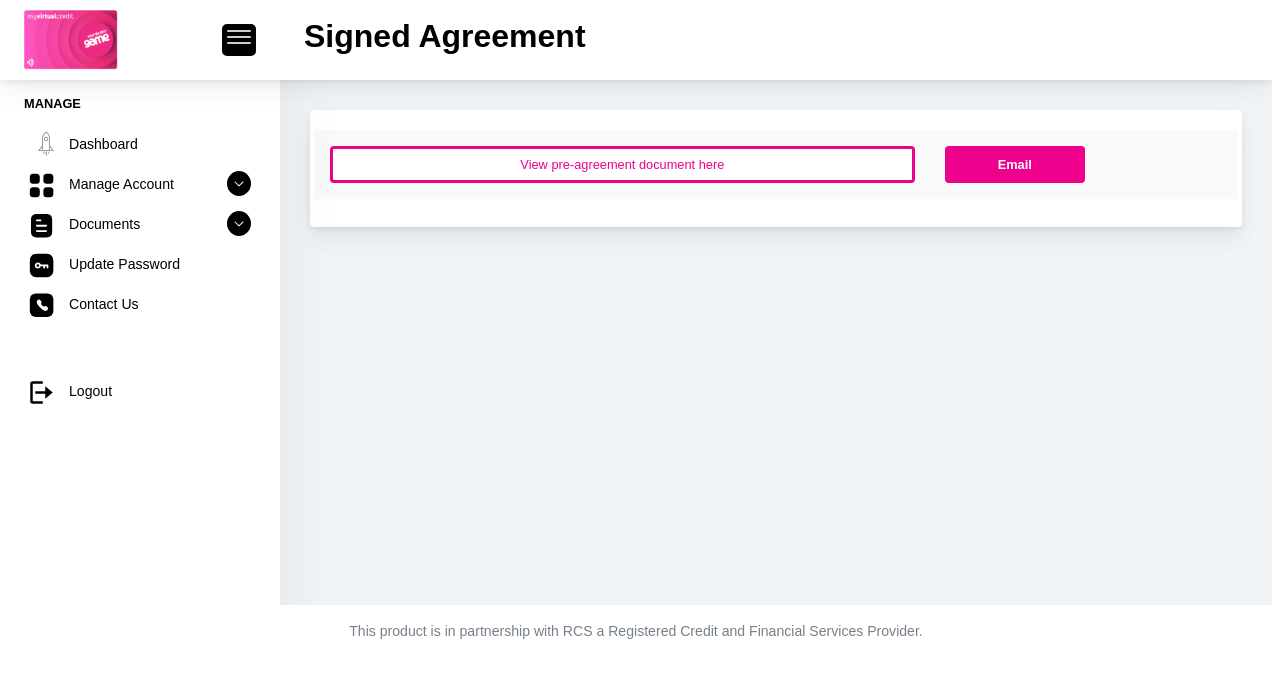 click on "View pre-agreement document here" at bounding box center [622, 164] 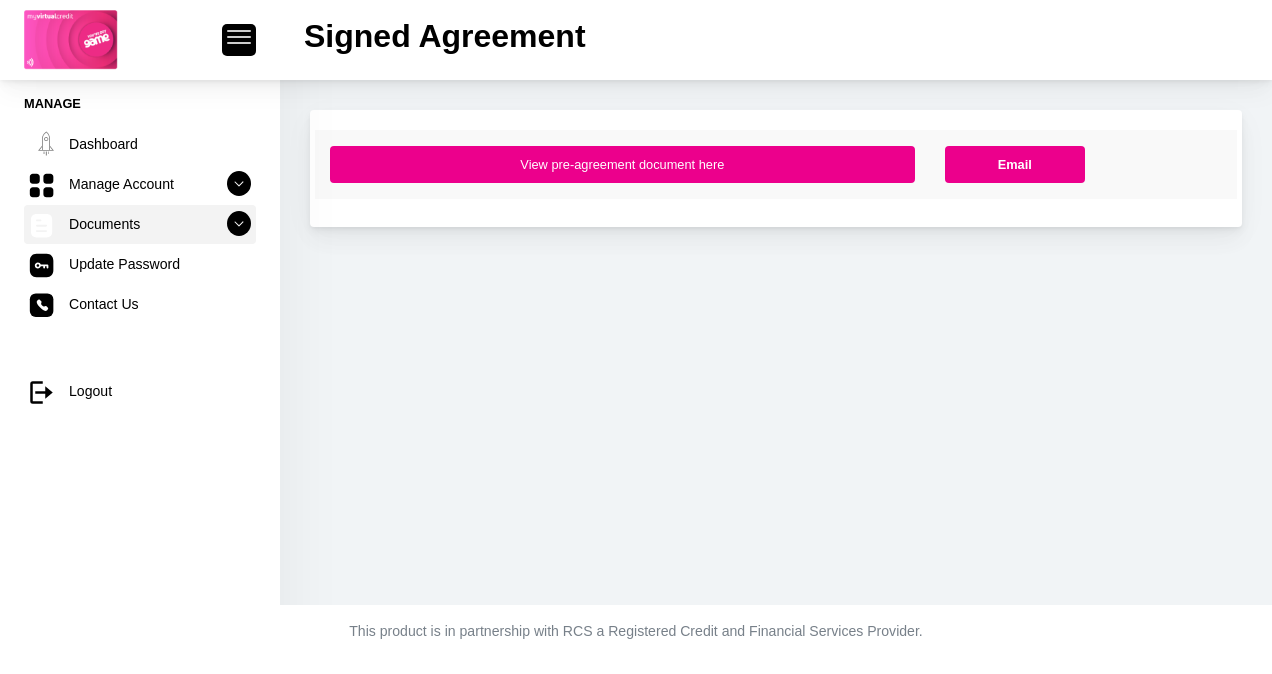 click at bounding box center [239, 224] 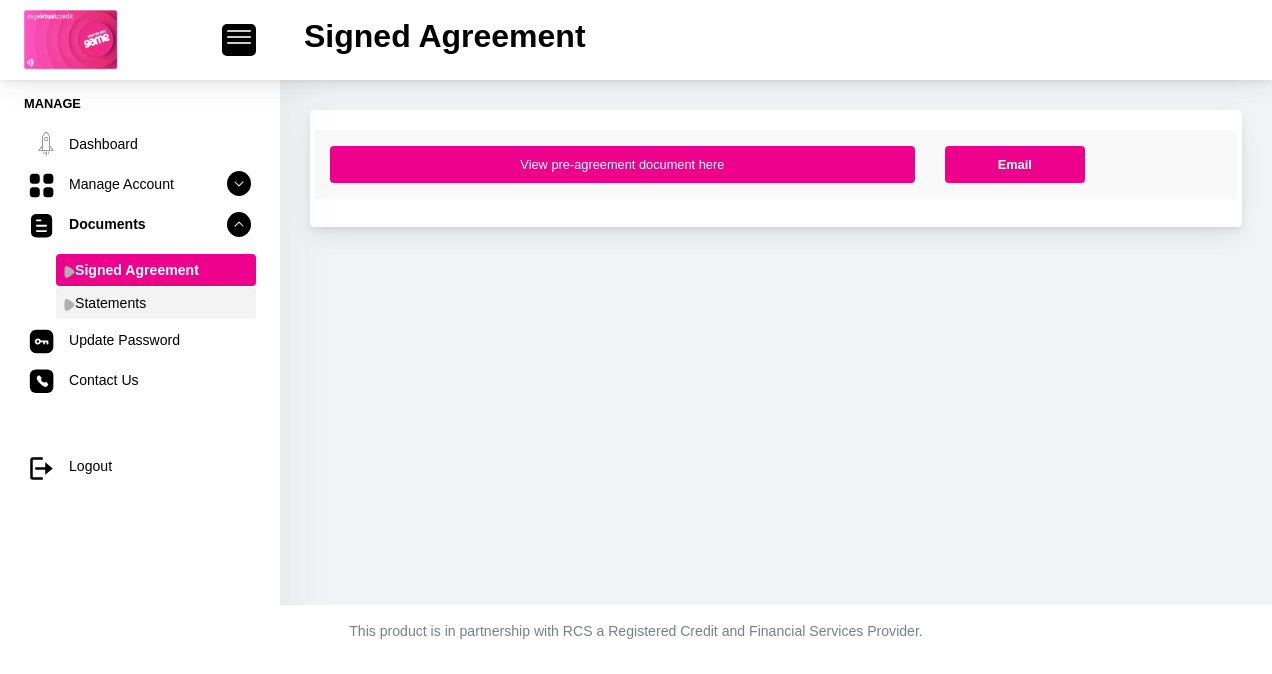 click on "Statements" at bounding box center (156, 303) 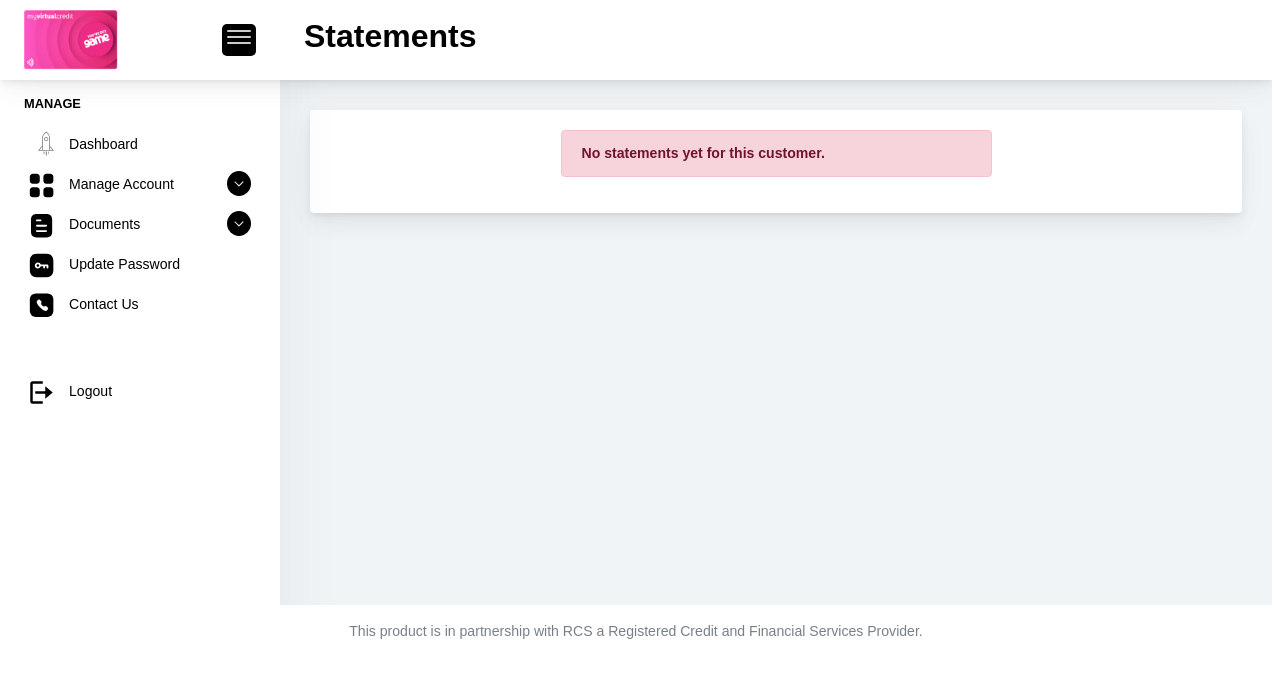 scroll, scrollTop: 0, scrollLeft: 0, axis: both 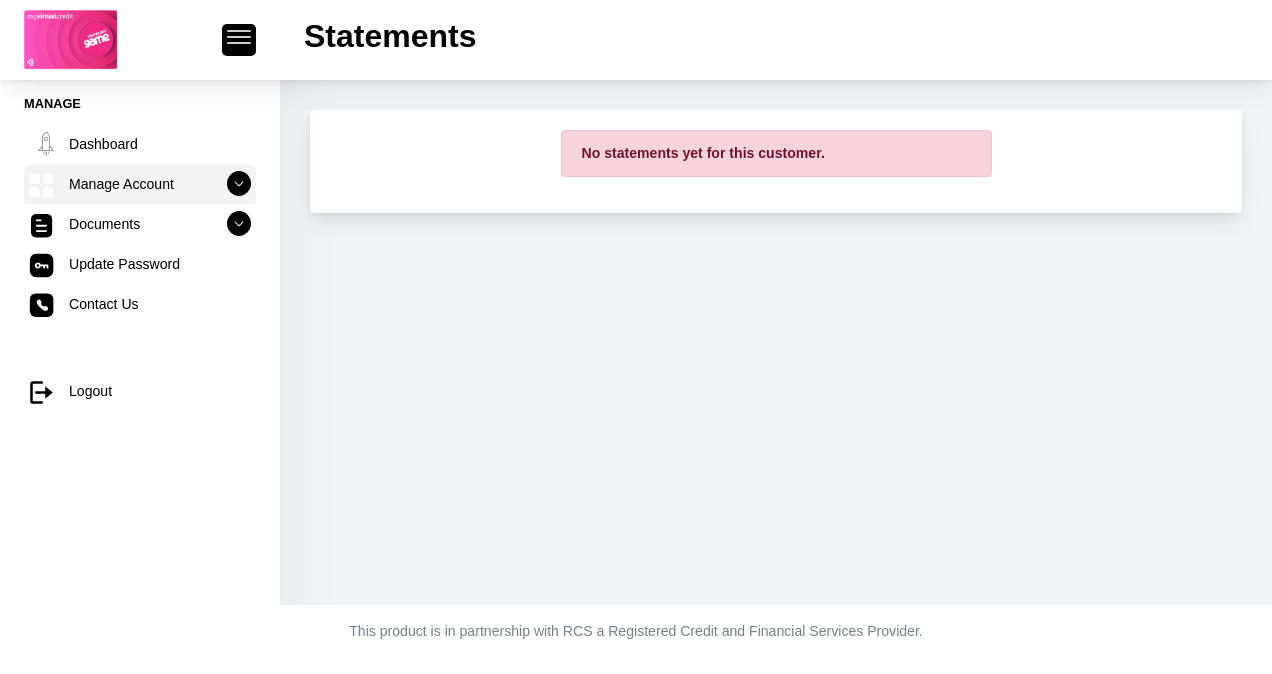 click at bounding box center [239, 184] 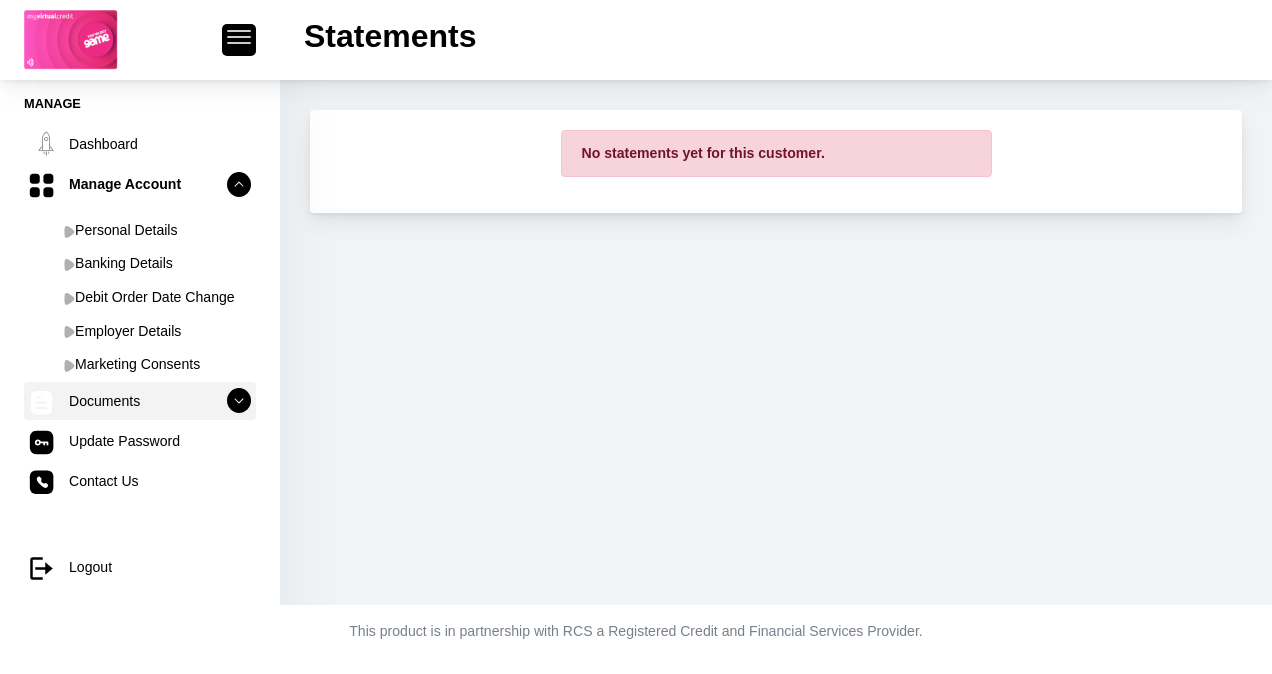 click at bounding box center [239, 401] 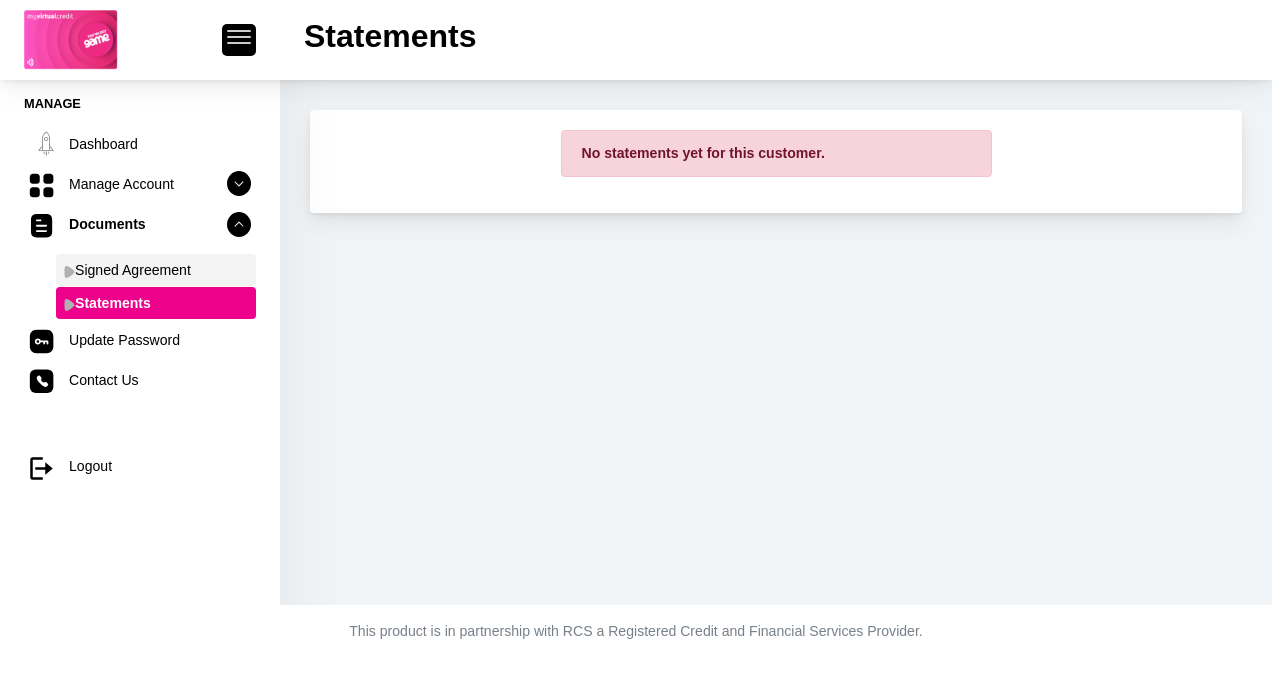 click on "Signed Agreement" at bounding box center (156, 270) 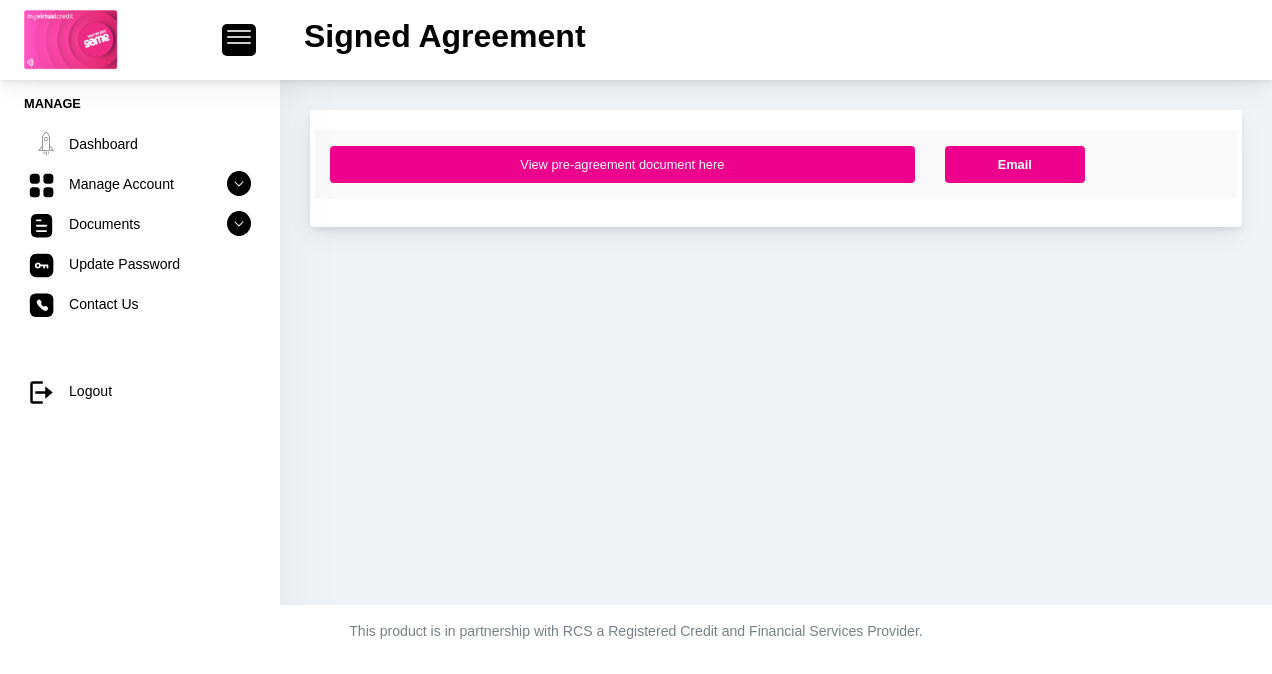 scroll, scrollTop: 0, scrollLeft: 0, axis: both 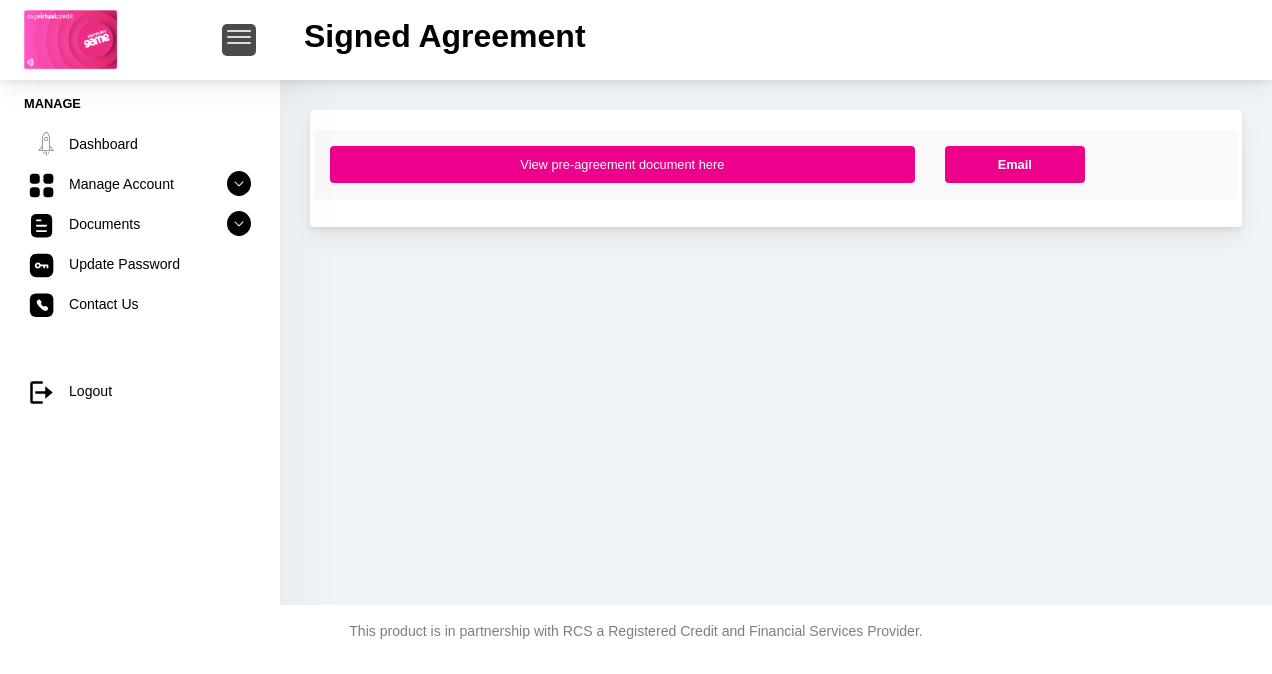 click at bounding box center (239, 31) 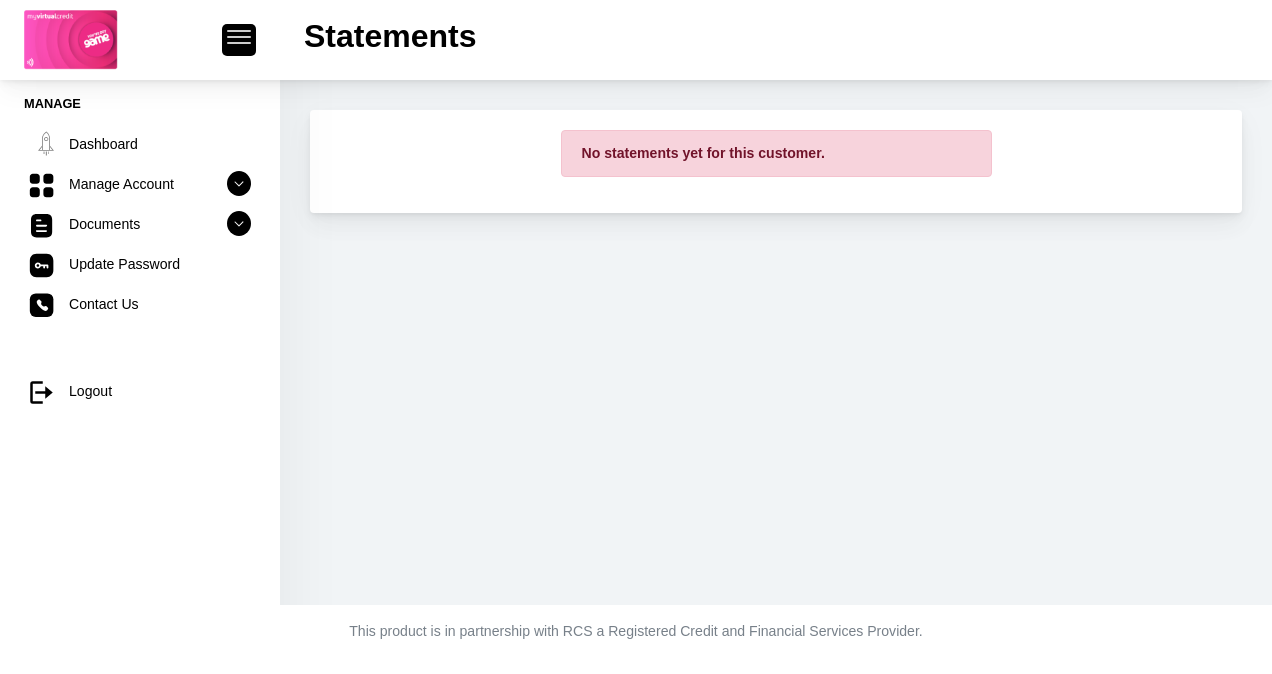 scroll, scrollTop: 0, scrollLeft: 0, axis: both 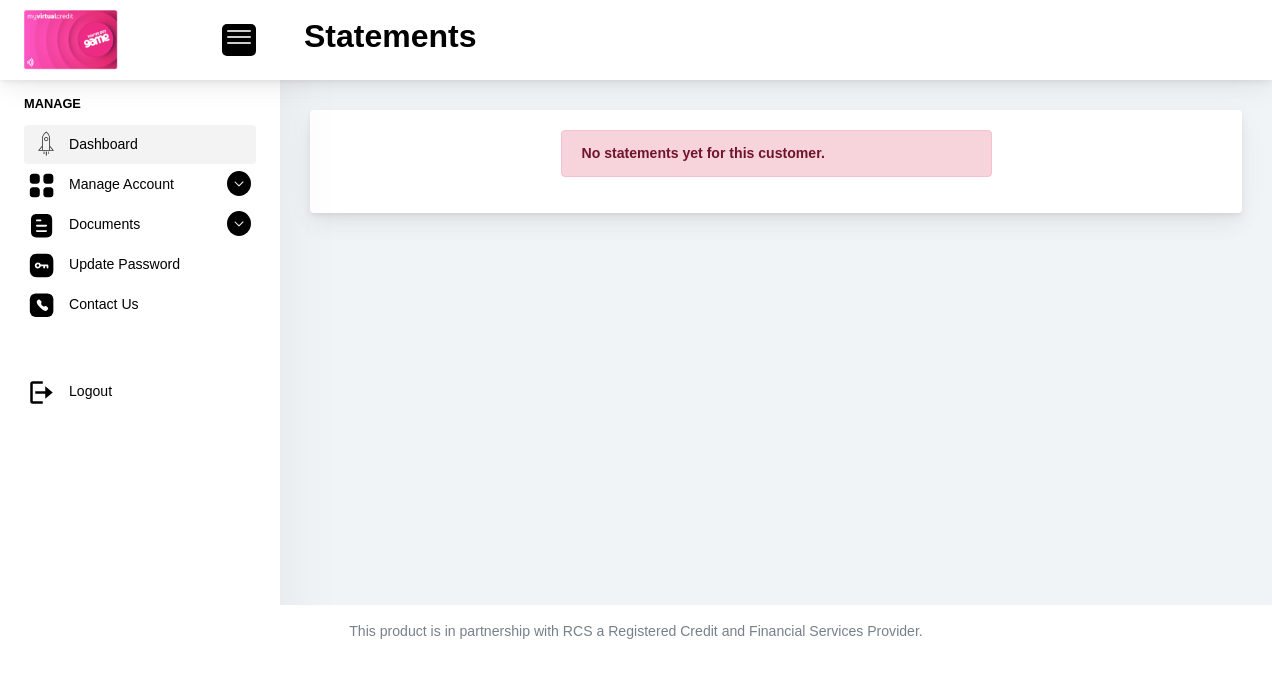 click on "Dashboard" at bounding box center [140, 144] 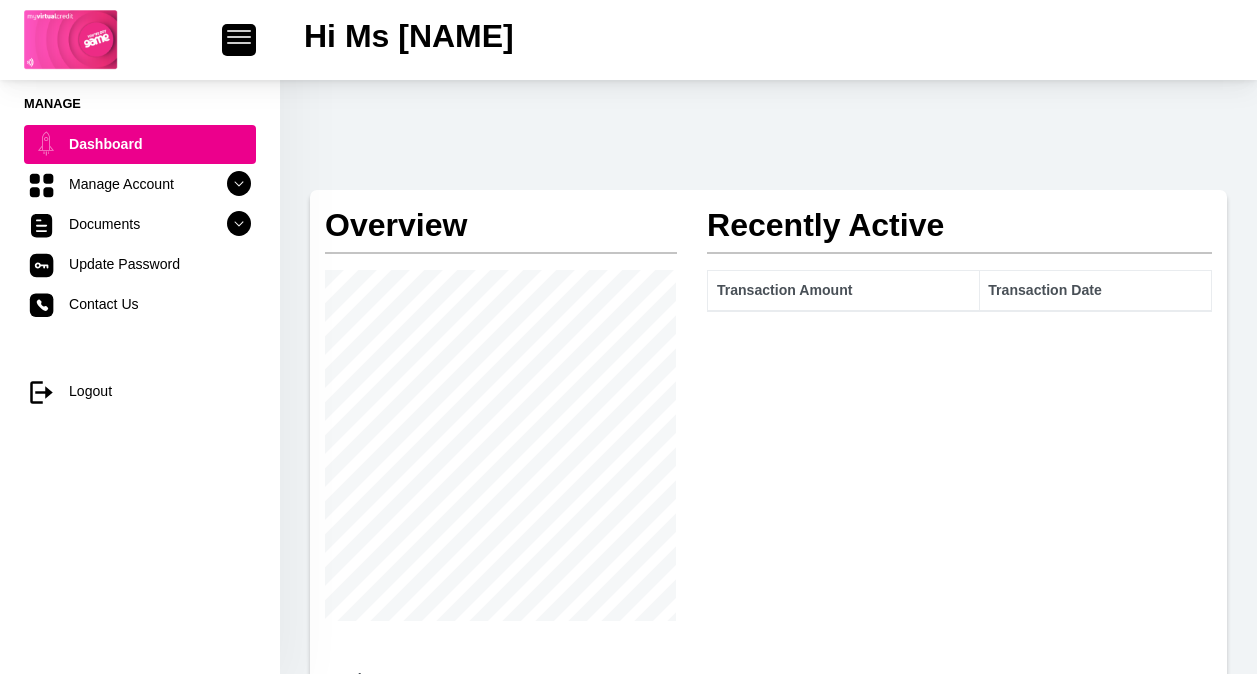 scroll, scrollTop: 0, scrollLeft: 0, axis: both 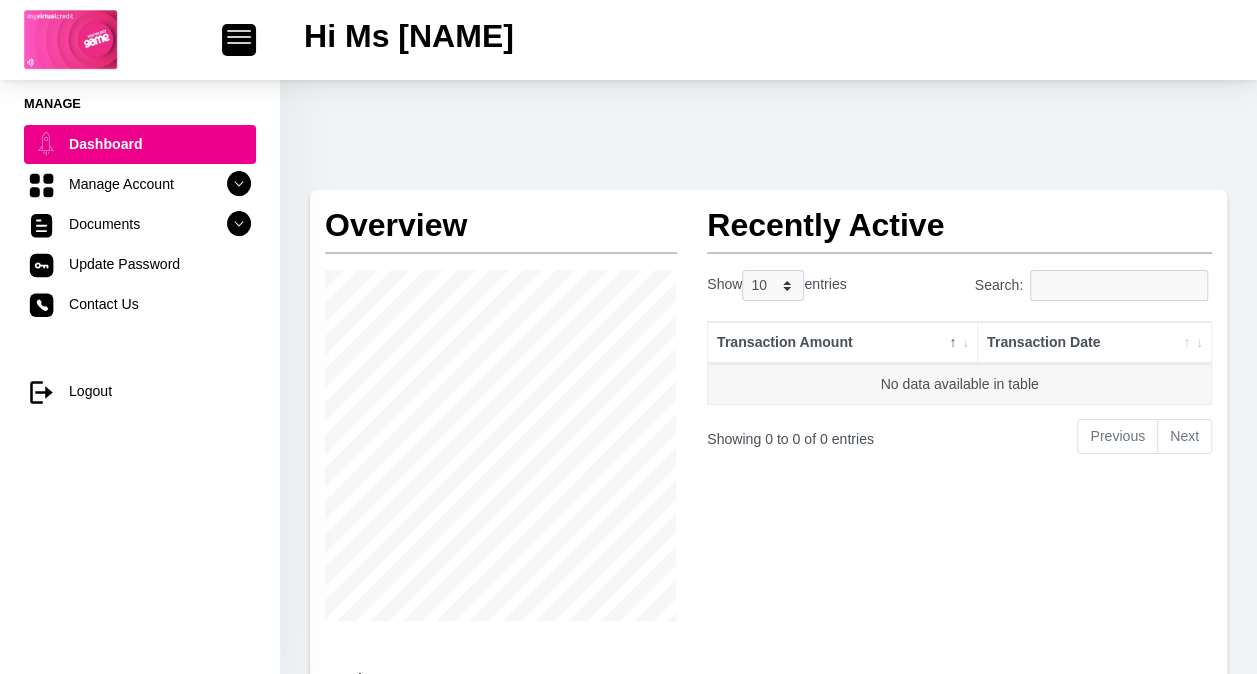 click at bounding box center (71, 40) 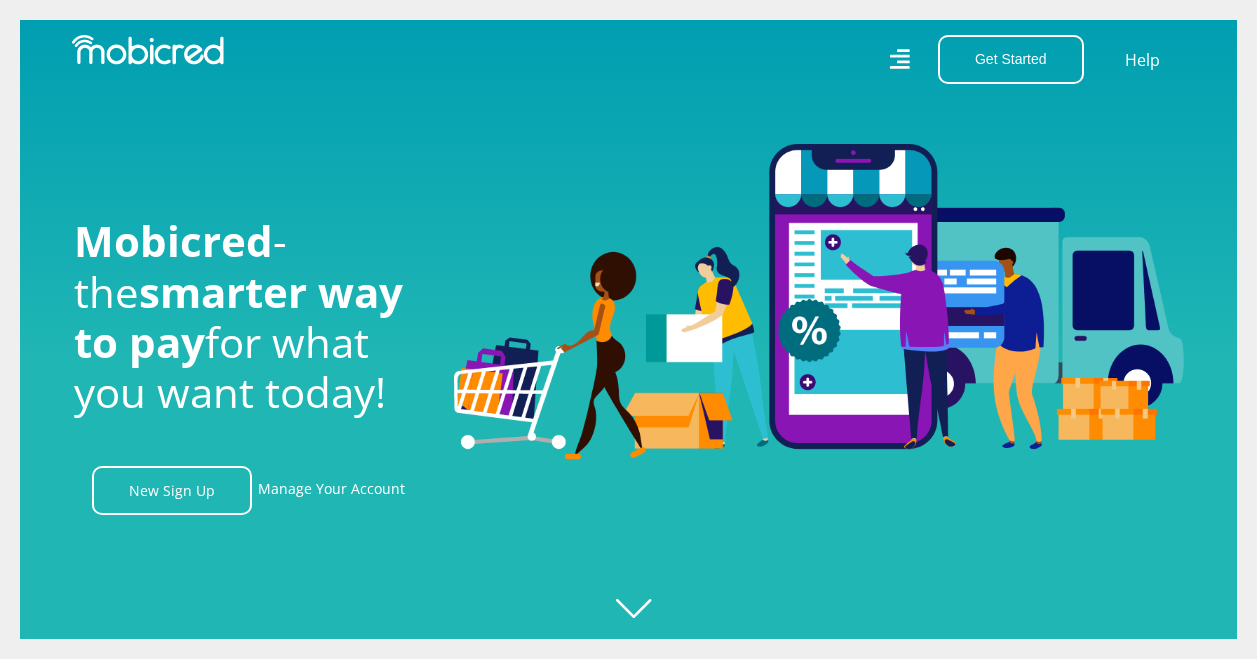 scroll, scrollTop: 0, scrollLeft: 0, axis: both 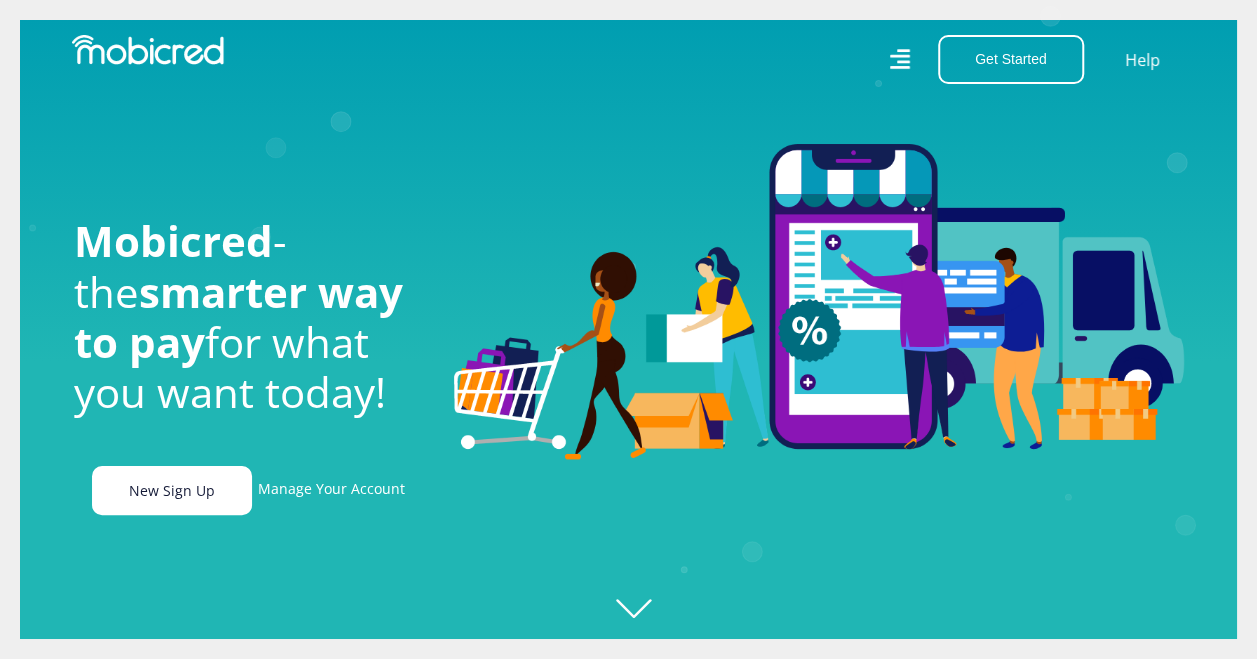 click on "New Sign Up" at bounding box center (172, 490) 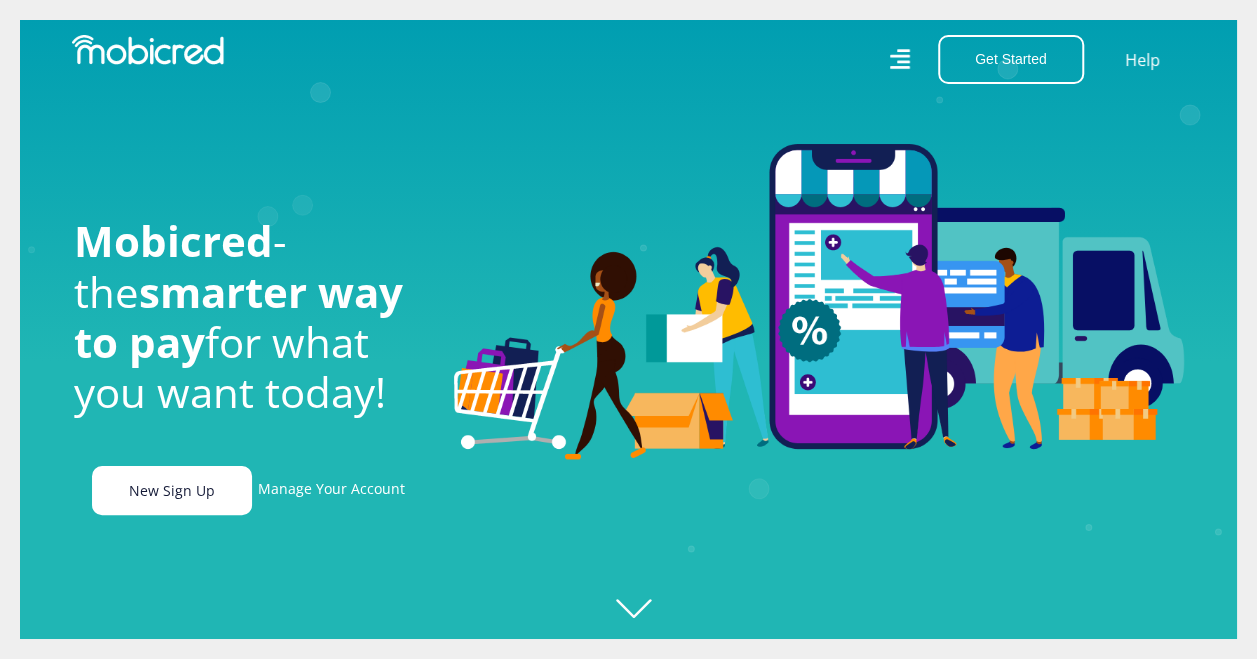 scroll, scrollTop: 0, scrollLeft: 2565, axis: horizontal 